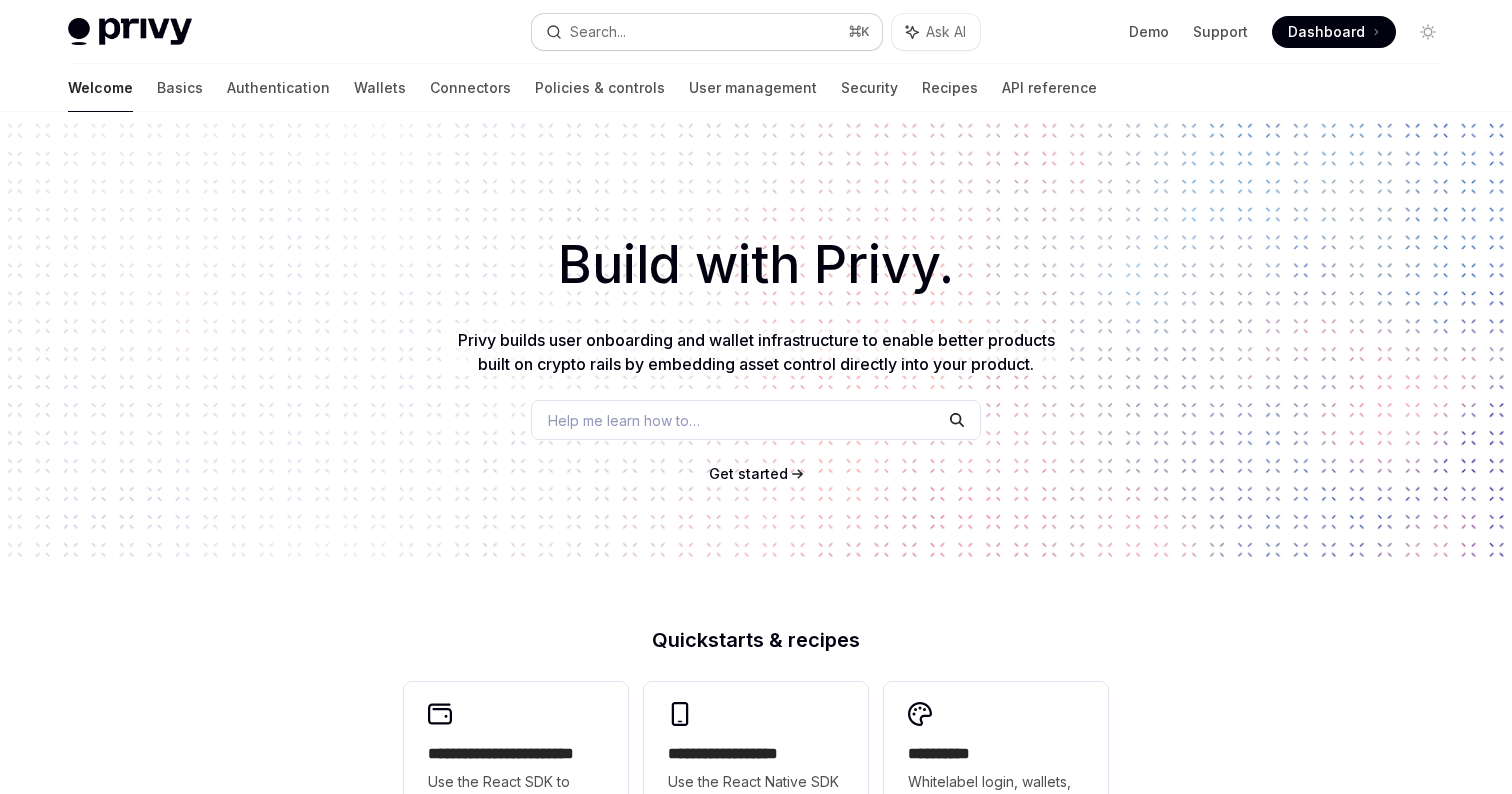 scroll, scrollTop: 0, scrollLeft: 0, axis: both 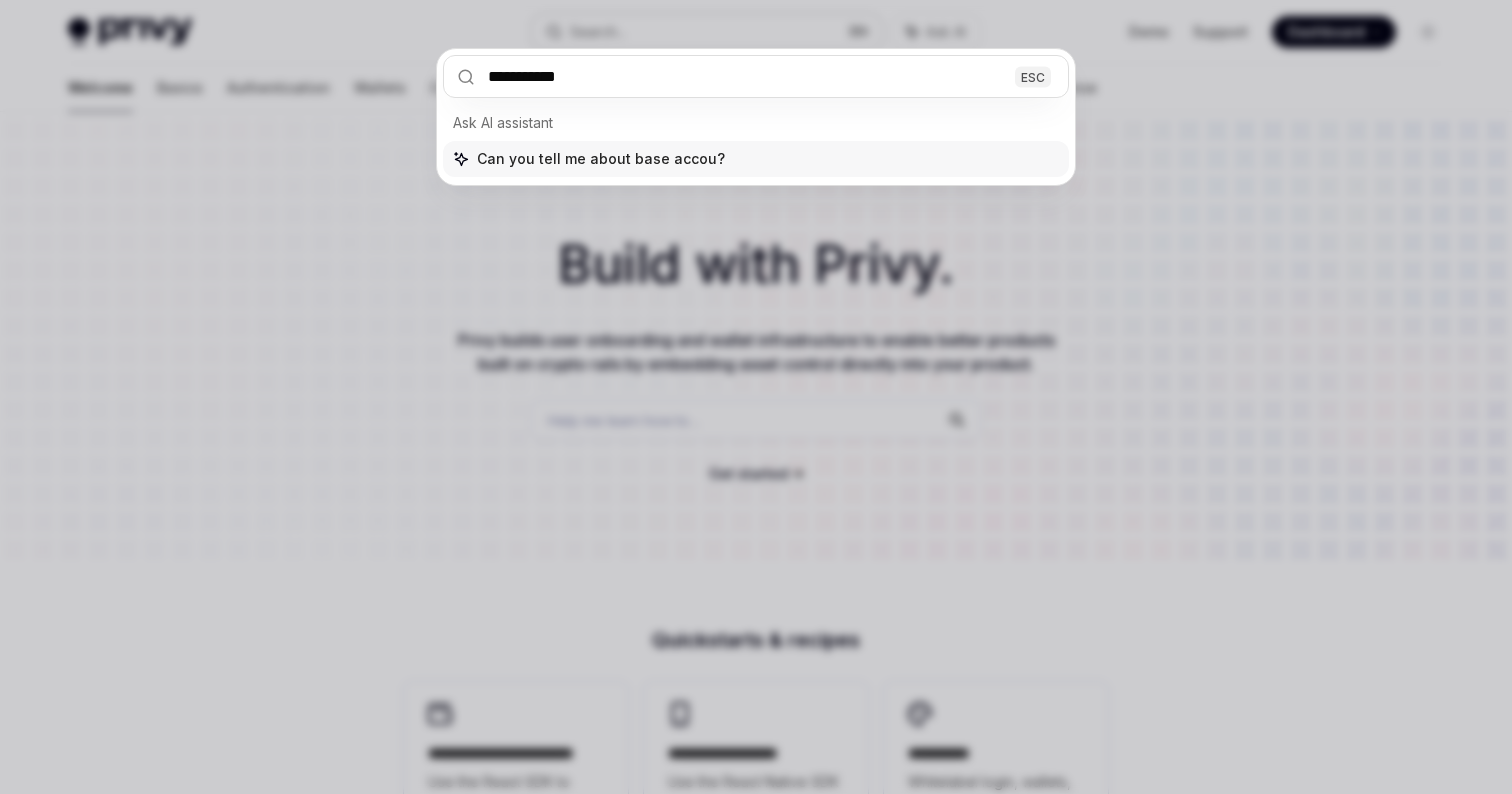 type on "**********" 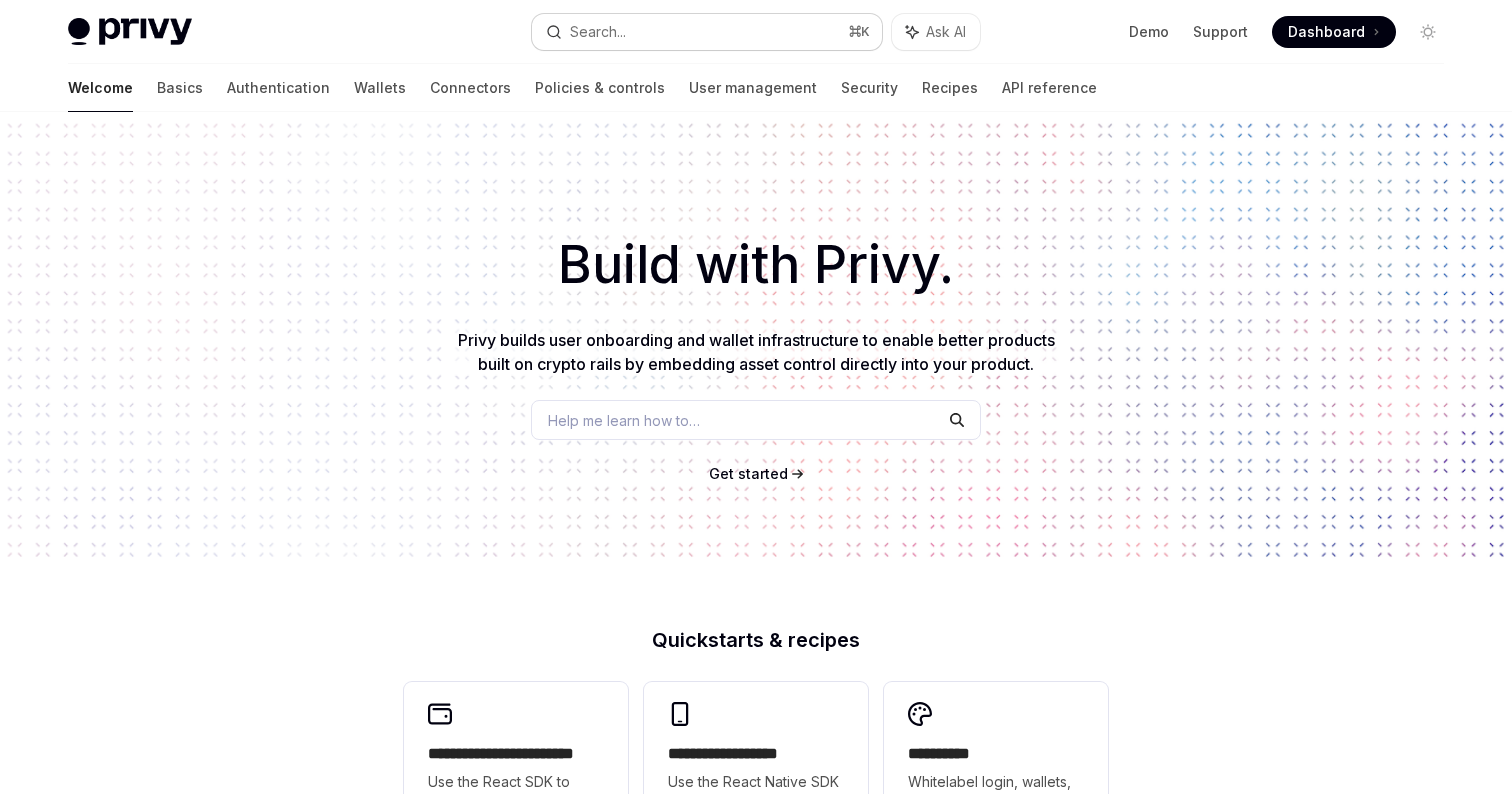 click on "Search..." at bounding box center [598, 32] 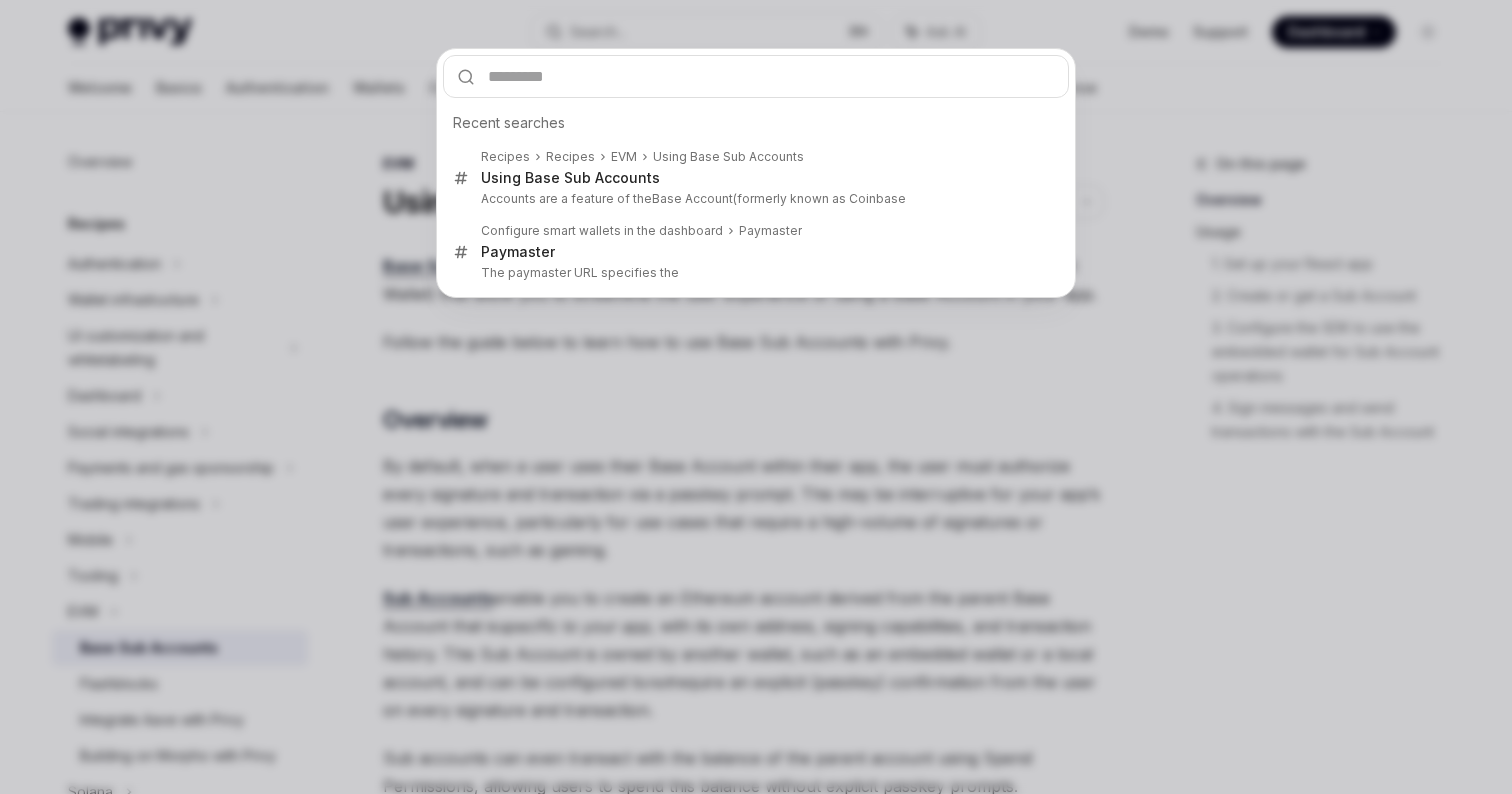 scroll, scrollTop: 112, scrollLeft: 0, axis: vertical 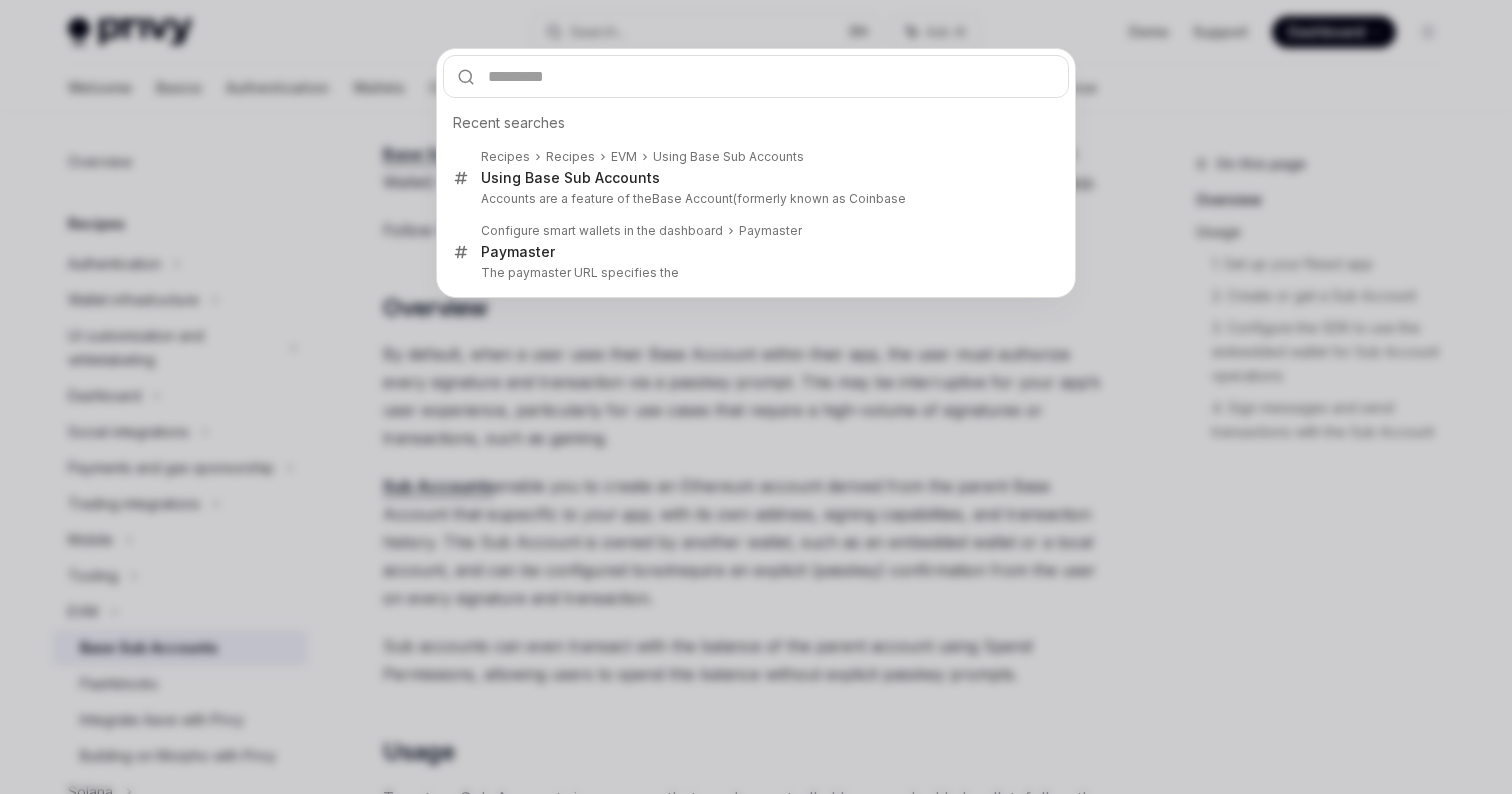 click on "Recent searches Recipes Recipes EVM Using Base Sub Accounts Using Base Sub Accounts Accounts are a feature of the  Base Account  (formerly known as Coinbase  Configure smart wallets in the dashboard Paymaster Paymaster
The paymaster URL specifies the" at bounding box center (756, 397) 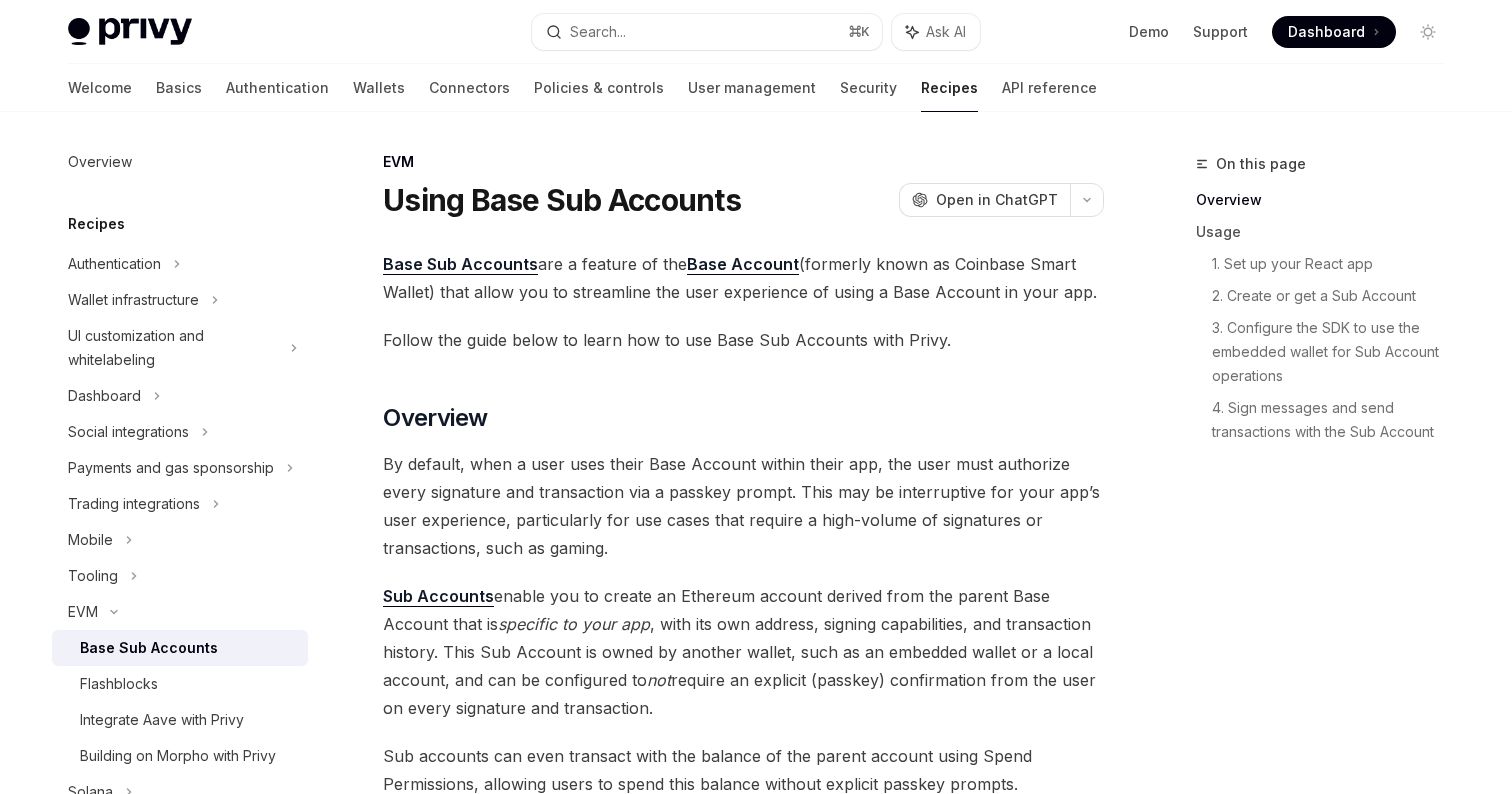 scroll, scrollTop: 0, scrollLeft: 0, axis: both 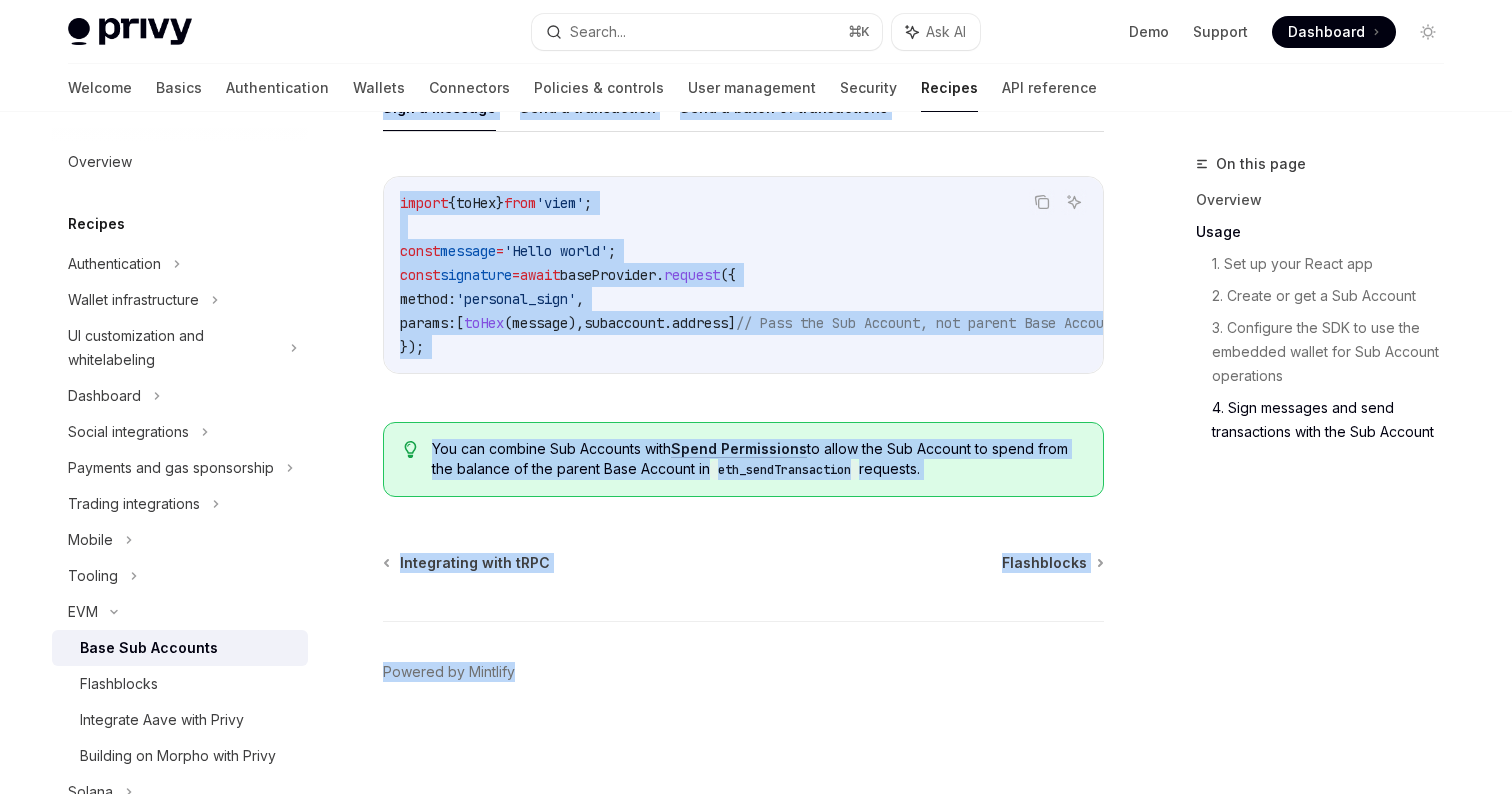 drag, startPoint x: 385, startPoint y: 234, endPoint x: 942, endPoint y: 486, distance: 611.3534 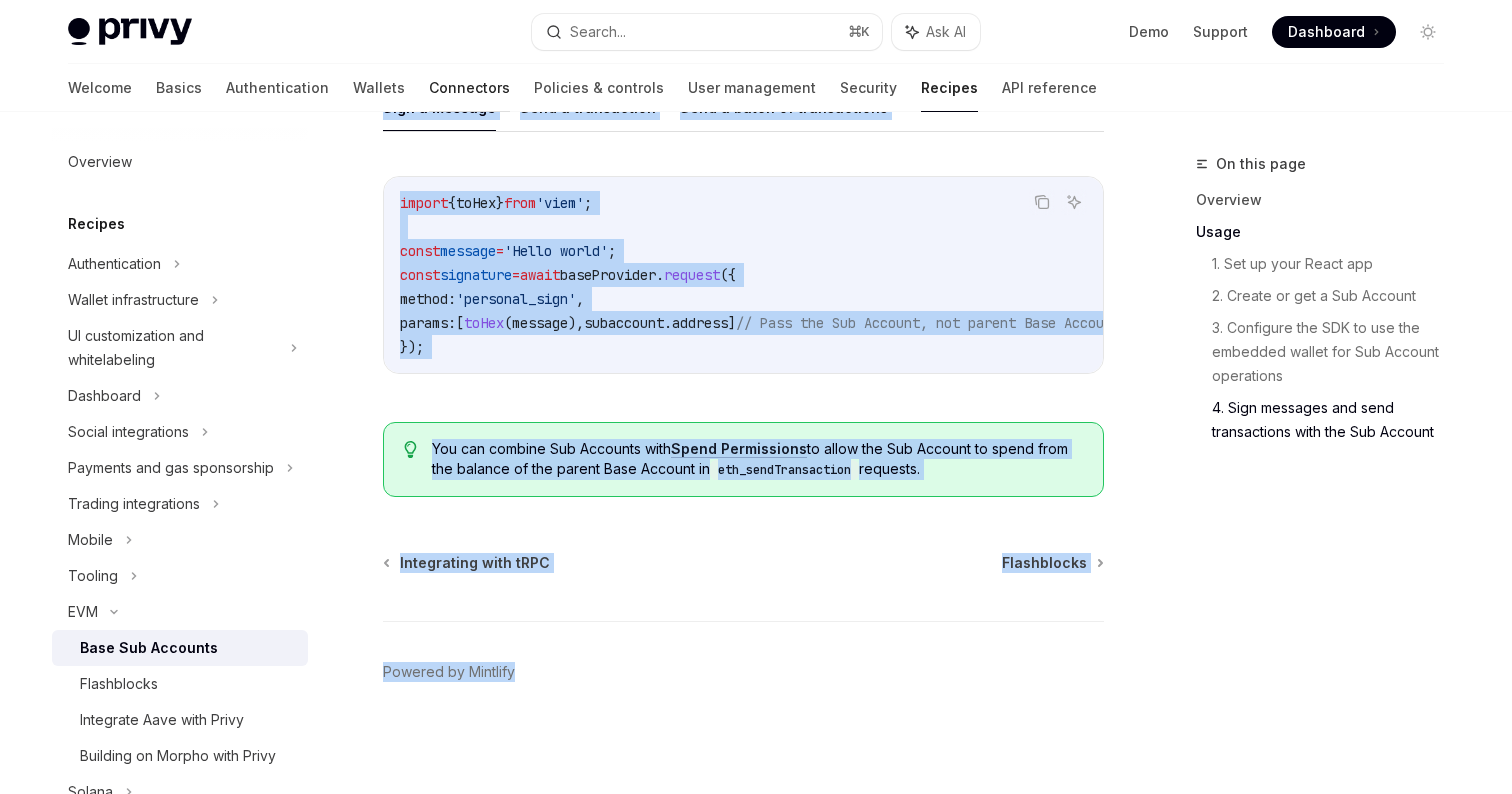 copy on "Usage
To set up Sub Accounts in your app that can be controlled by an embedded wallet, follow the guide below.
​ 1. Set up your React app
First, follow the  React Quickstart  to get your app instrumented with Privy’s basic functionality. Make sure you have updated your  @privy-io/react-auth  SDK to the latest version.
Next, configure your React app to:
Show the Base Account as one of the external wallet options that users can use to connect to your application. To do so, pass  'base_account'  to the  config.appearance.walletList  array.
Create embedded wallets automatically on login by setting  config.embedded.ethereum.createOnLogin  to  'all-users' .
Copy Ask AI < PrivyProvider
appId = 'insert-app-id' ,
config = { {
appearance:  {
walletList:  [ 'base_account' ,  ... insertOtherWalletListEntries ],
... insertRestOfAppearanceConfig
},
embedded:  {
ethereum:  {
createOnLogin:  'all-users'
..." 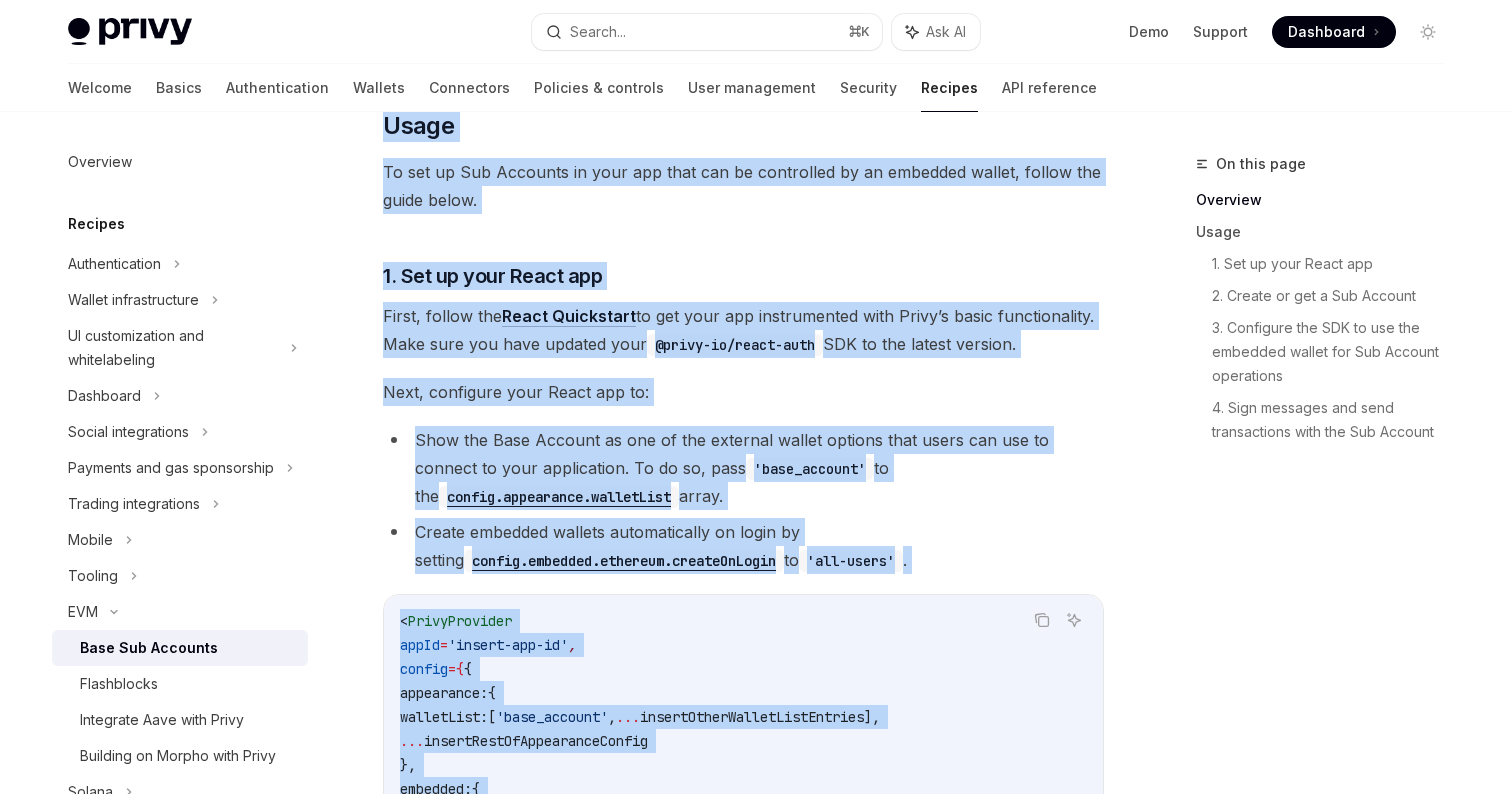 scroll, scrollTop: 745, scrollLeft: 0, axis: vertical 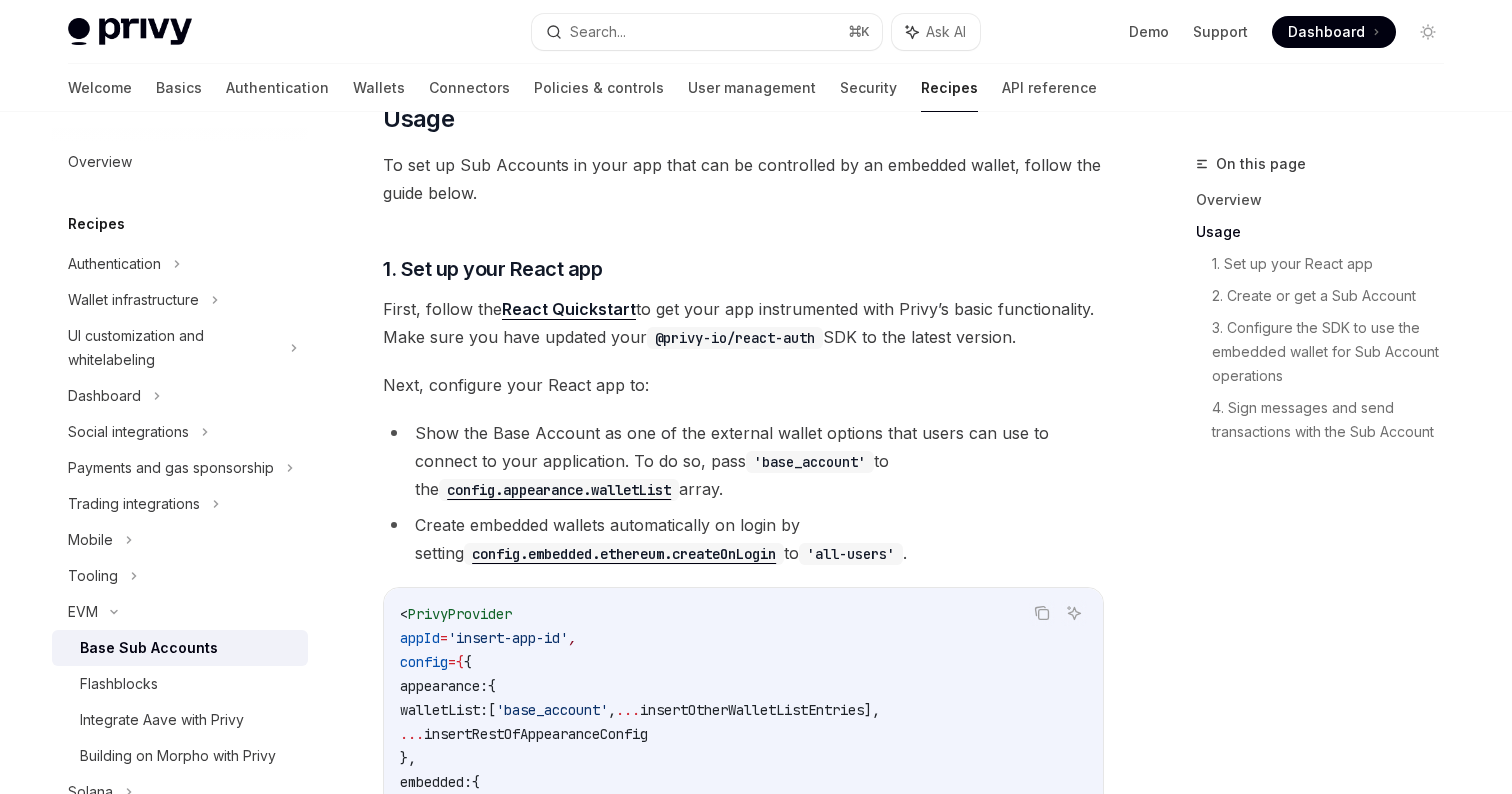 click on "Show the Base Account as one of the external wallet options that users can use to connect to your application. To do so, pass  'base_account'  to the  config.appearance.walletList  array." at bounding box center [743, 461] 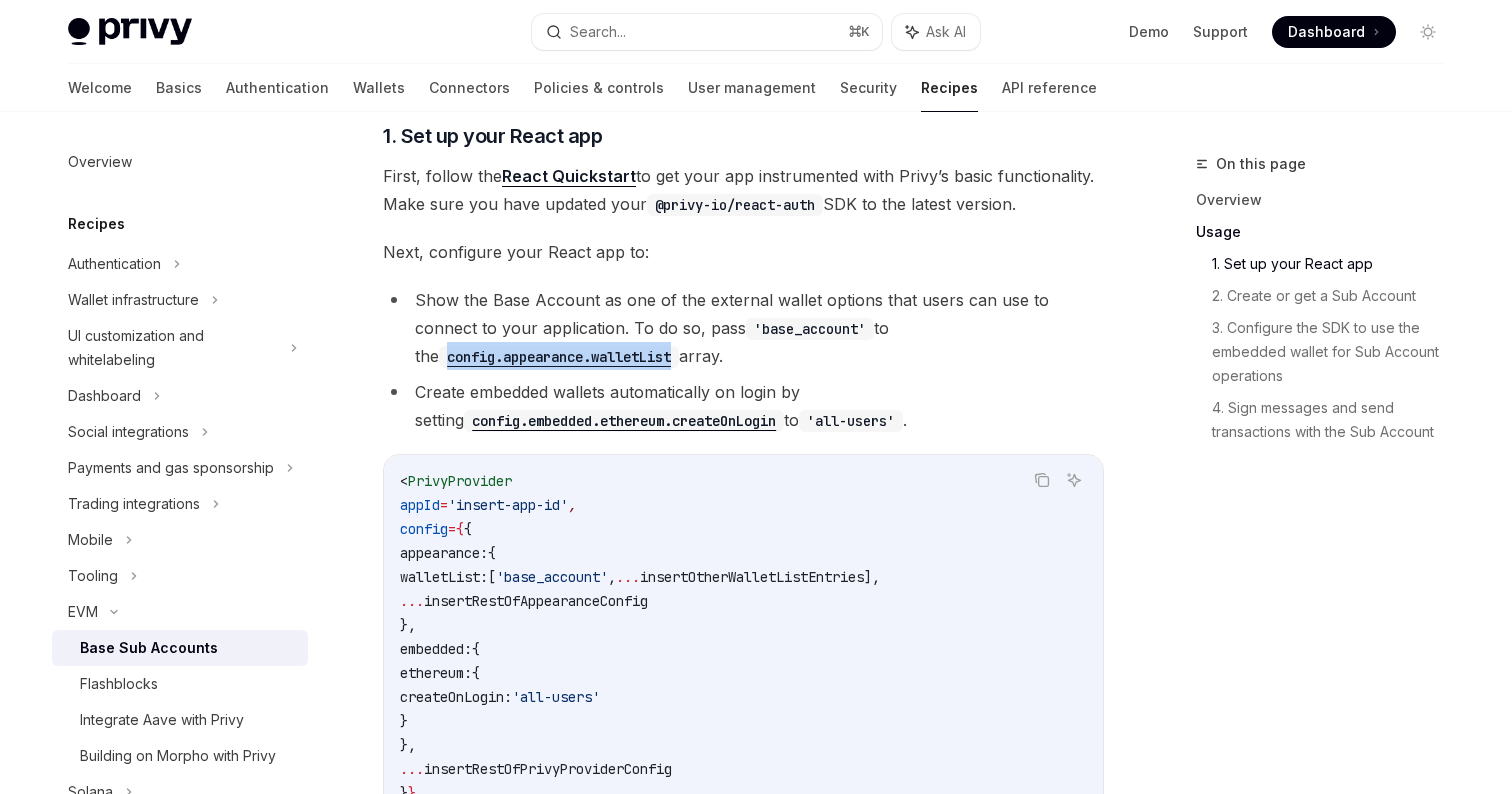 scroll, scrollTop: 895, scrollLeft: 0, axis: vertical 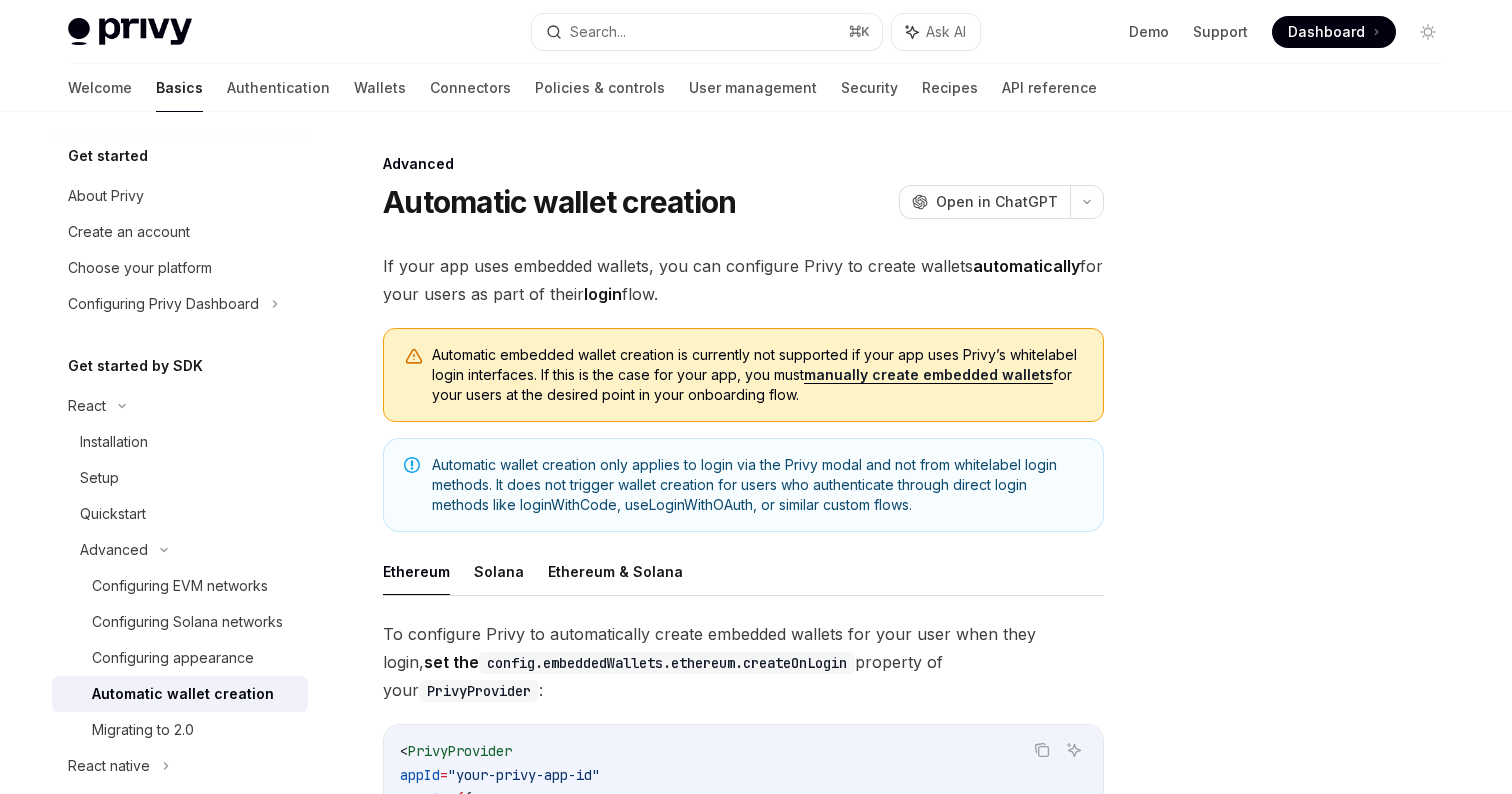click on "Dashboard" at bounding box center (1326, 32) 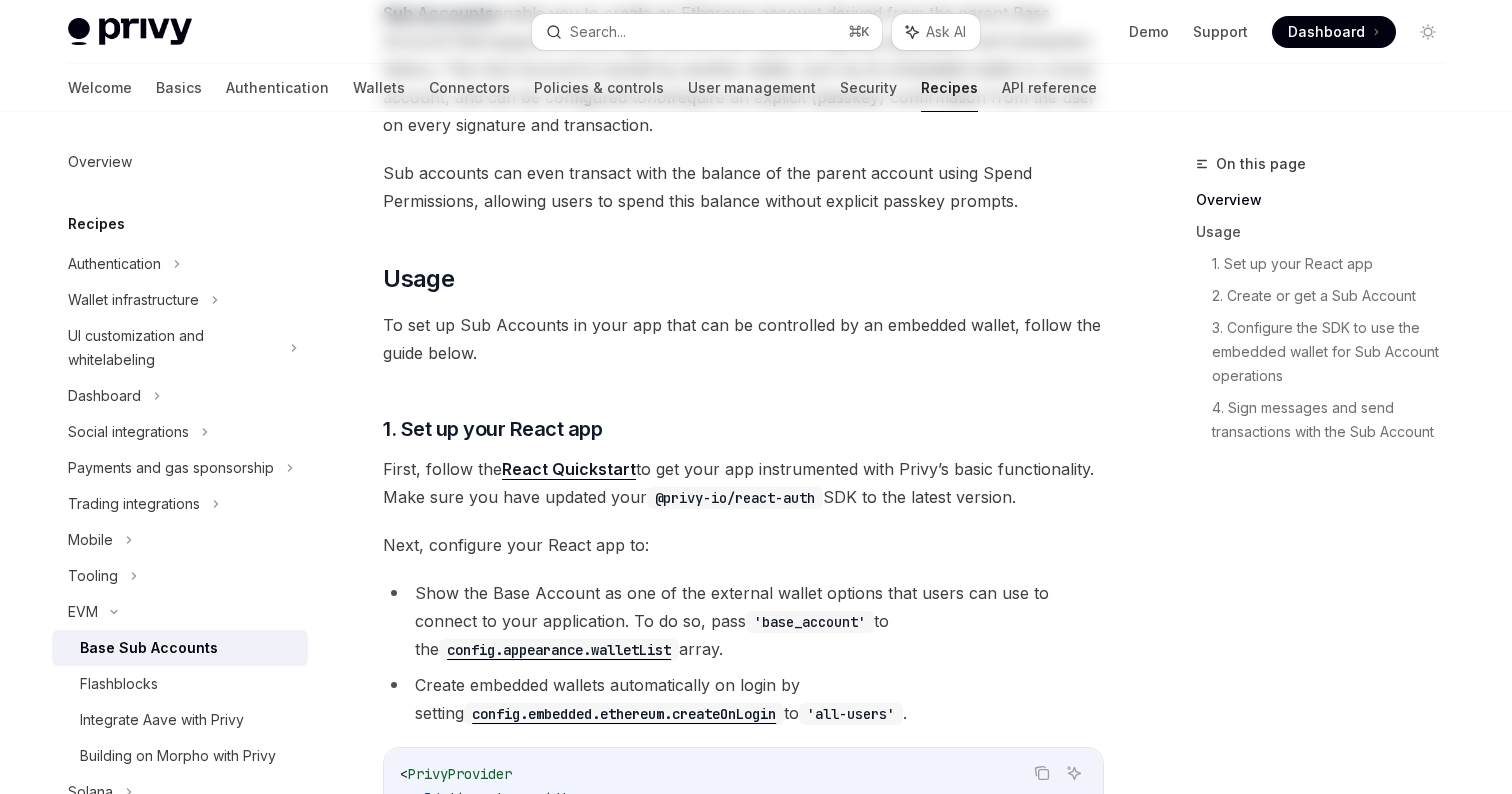 scroll, scrollTop: 0, scrollLeft: 0, axis: both 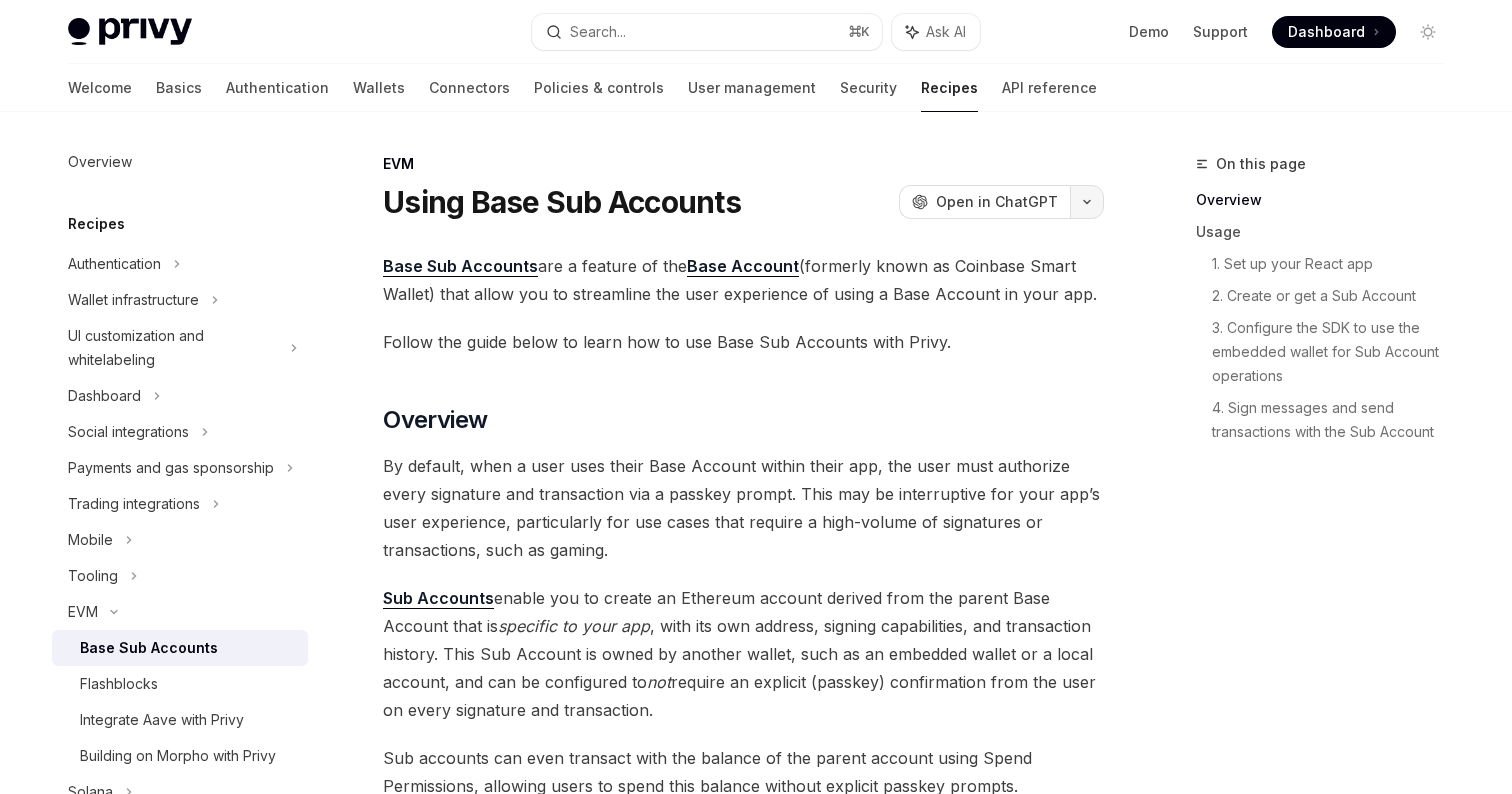 click at bounding box center [1087, 202] 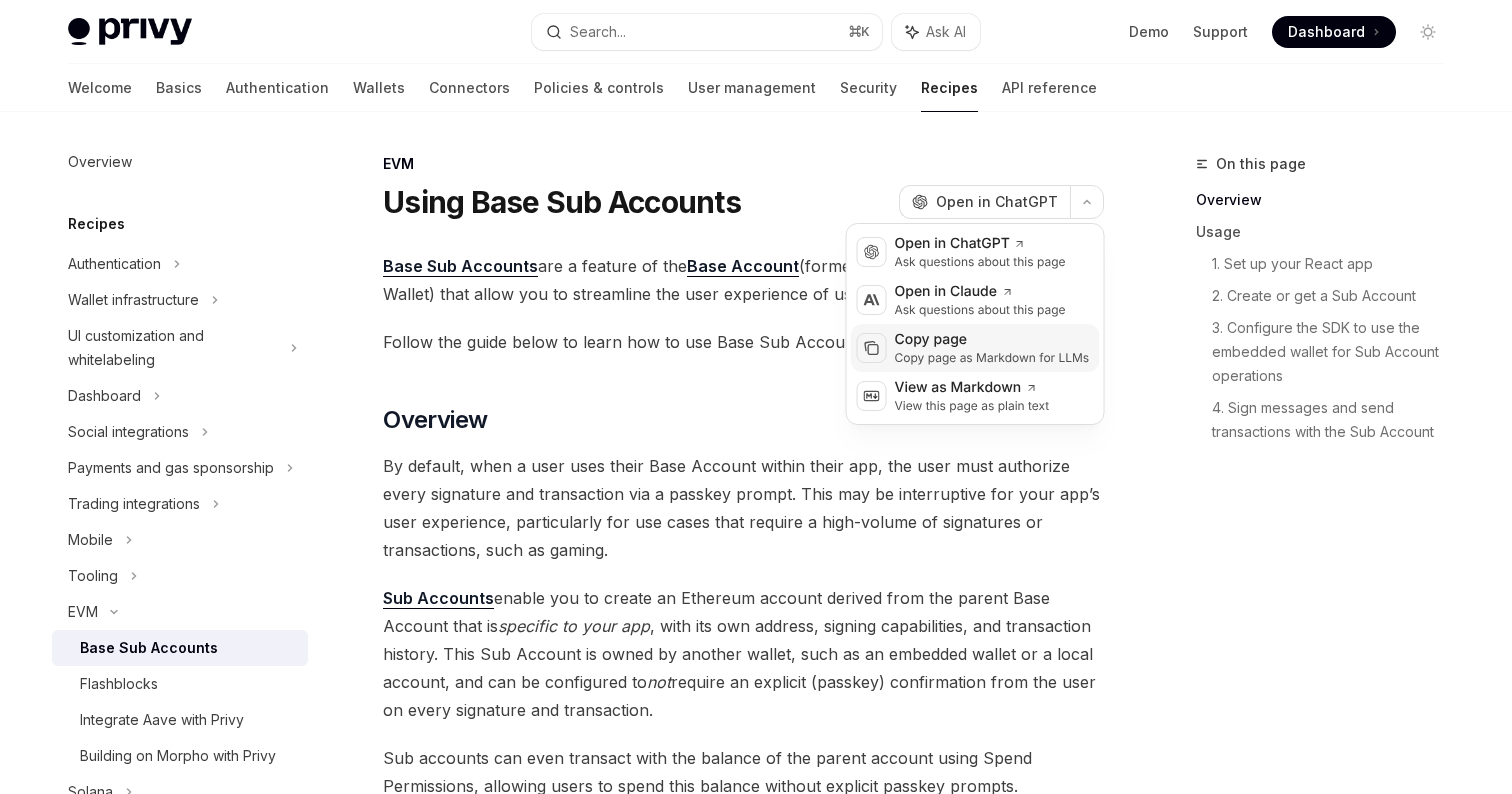 click on "Copy page" at bounding box center [992, 340] 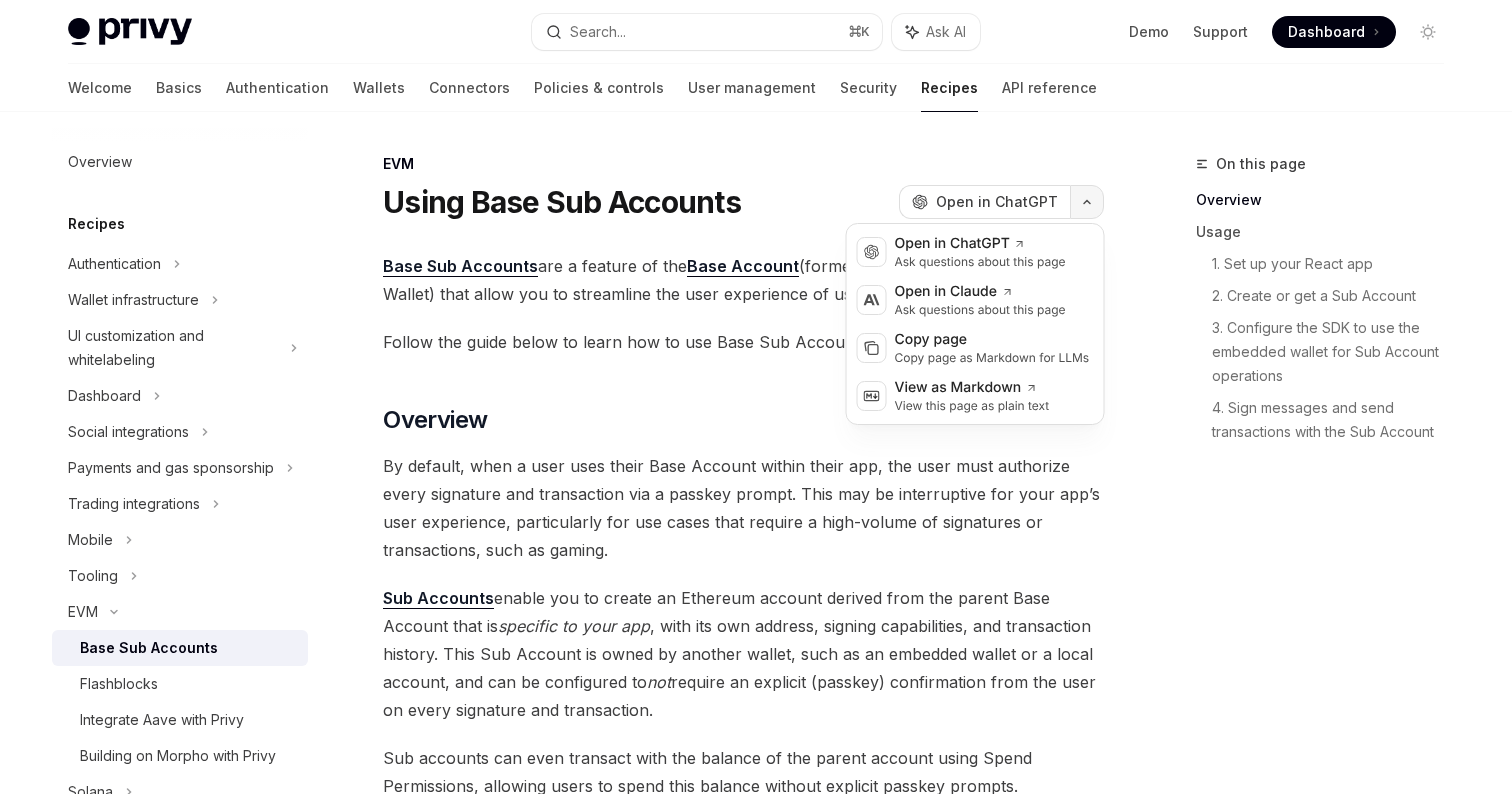 click at bounding box center (1087, 202) 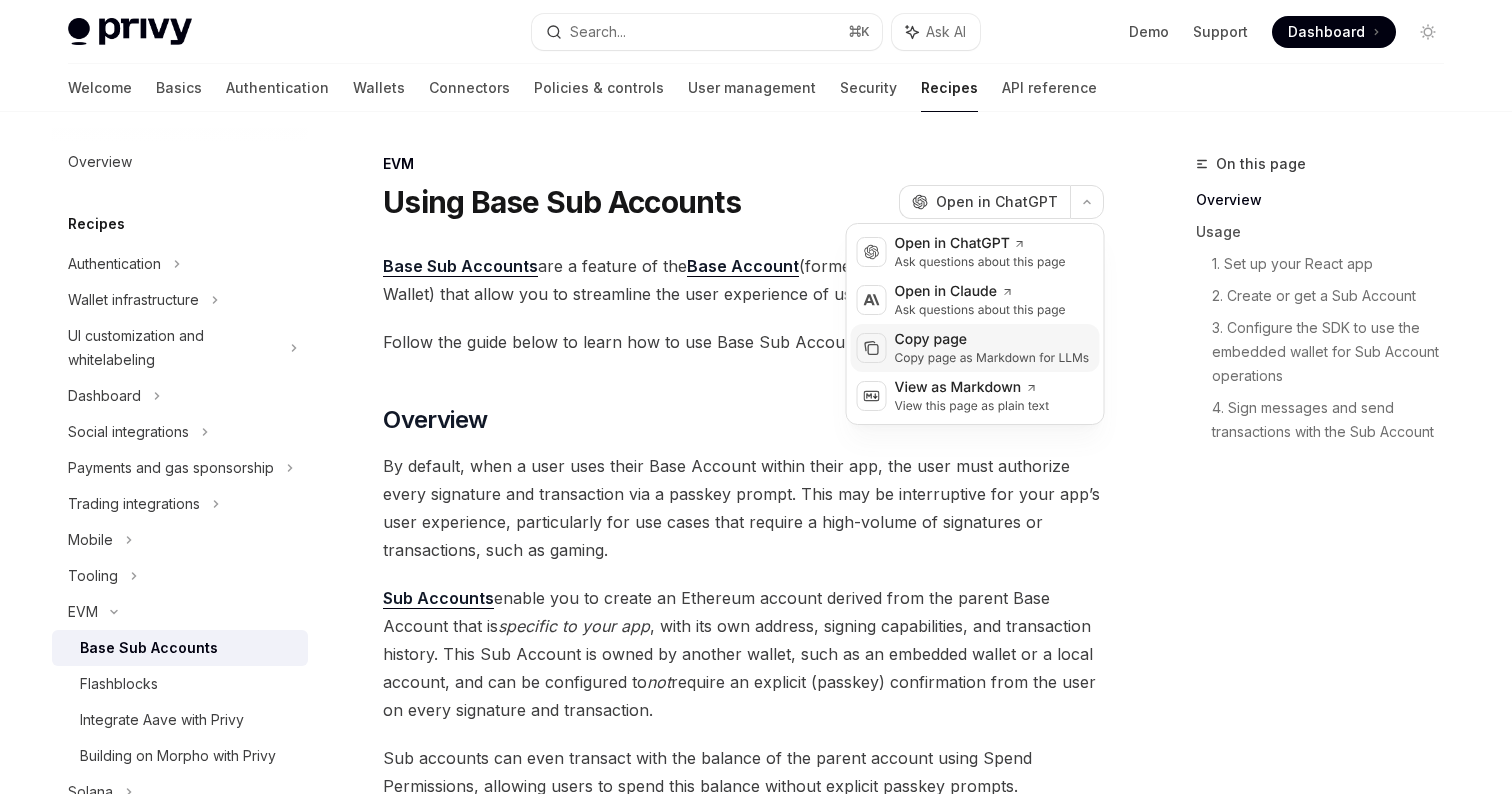 click on "Copy page as Markdown for LLMs" at bounding box center (992, 358) 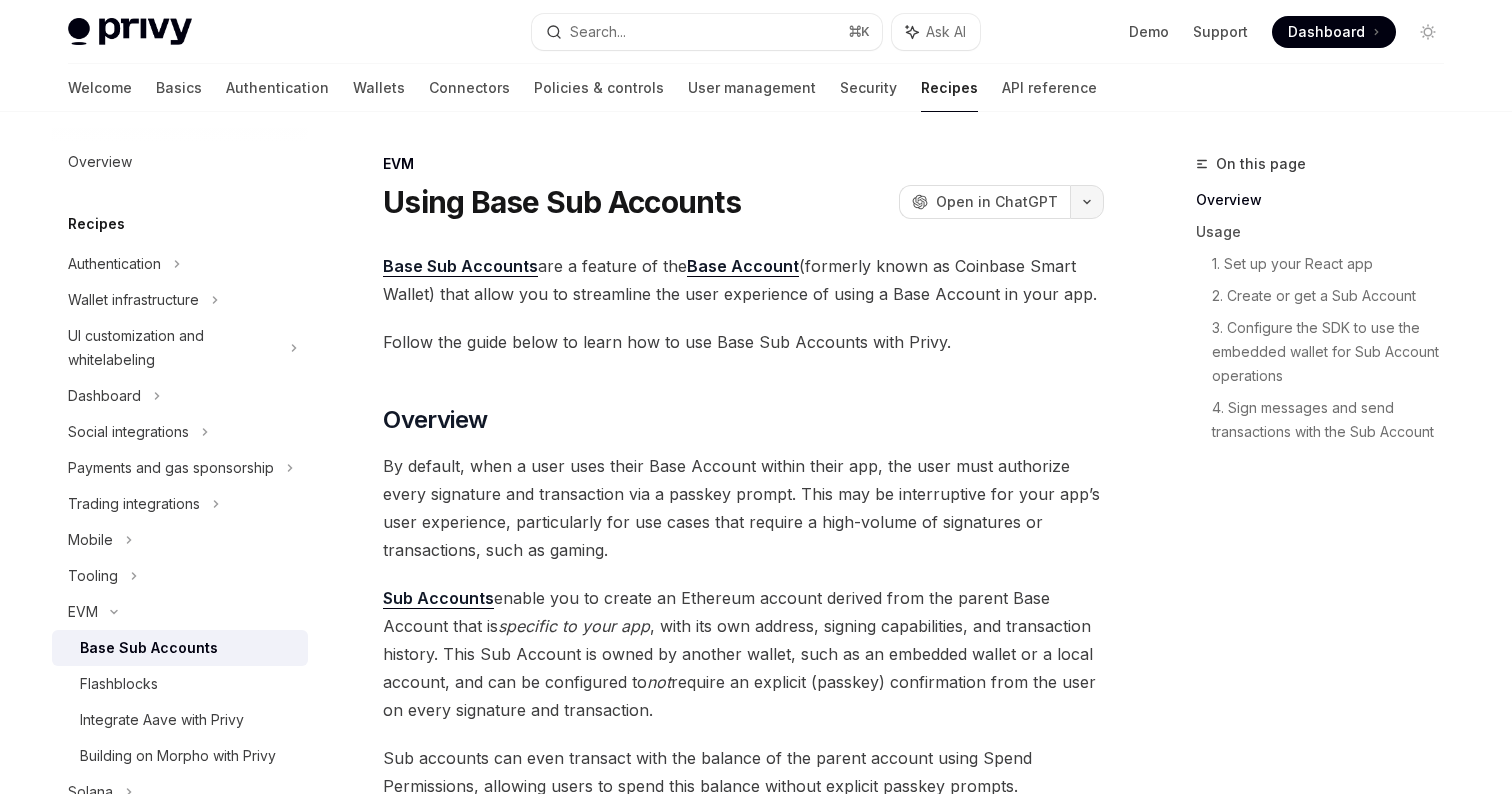 click at bounding box center [1087, 202] 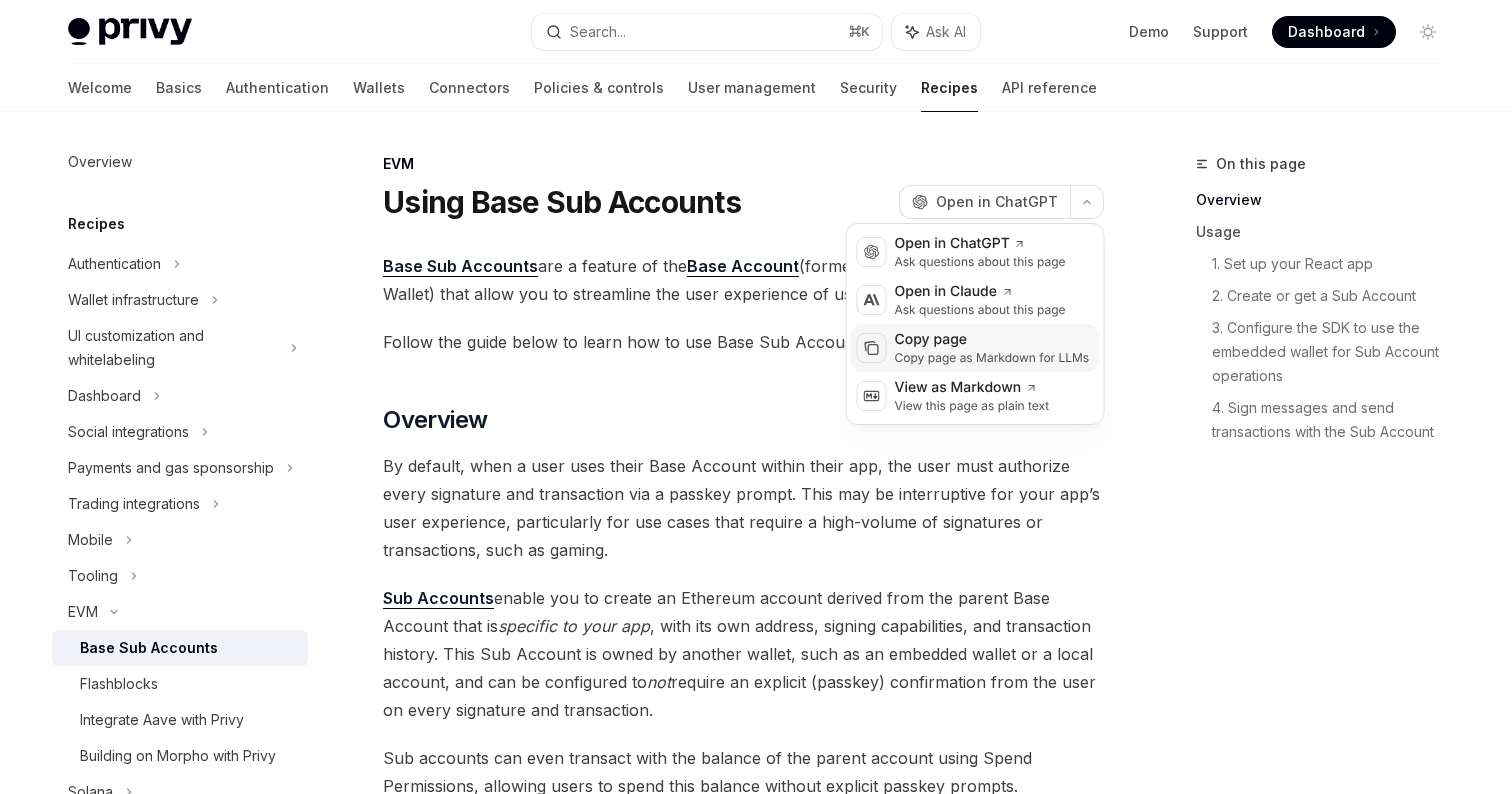 click on "Copy page" at bounding box center (992, 340) 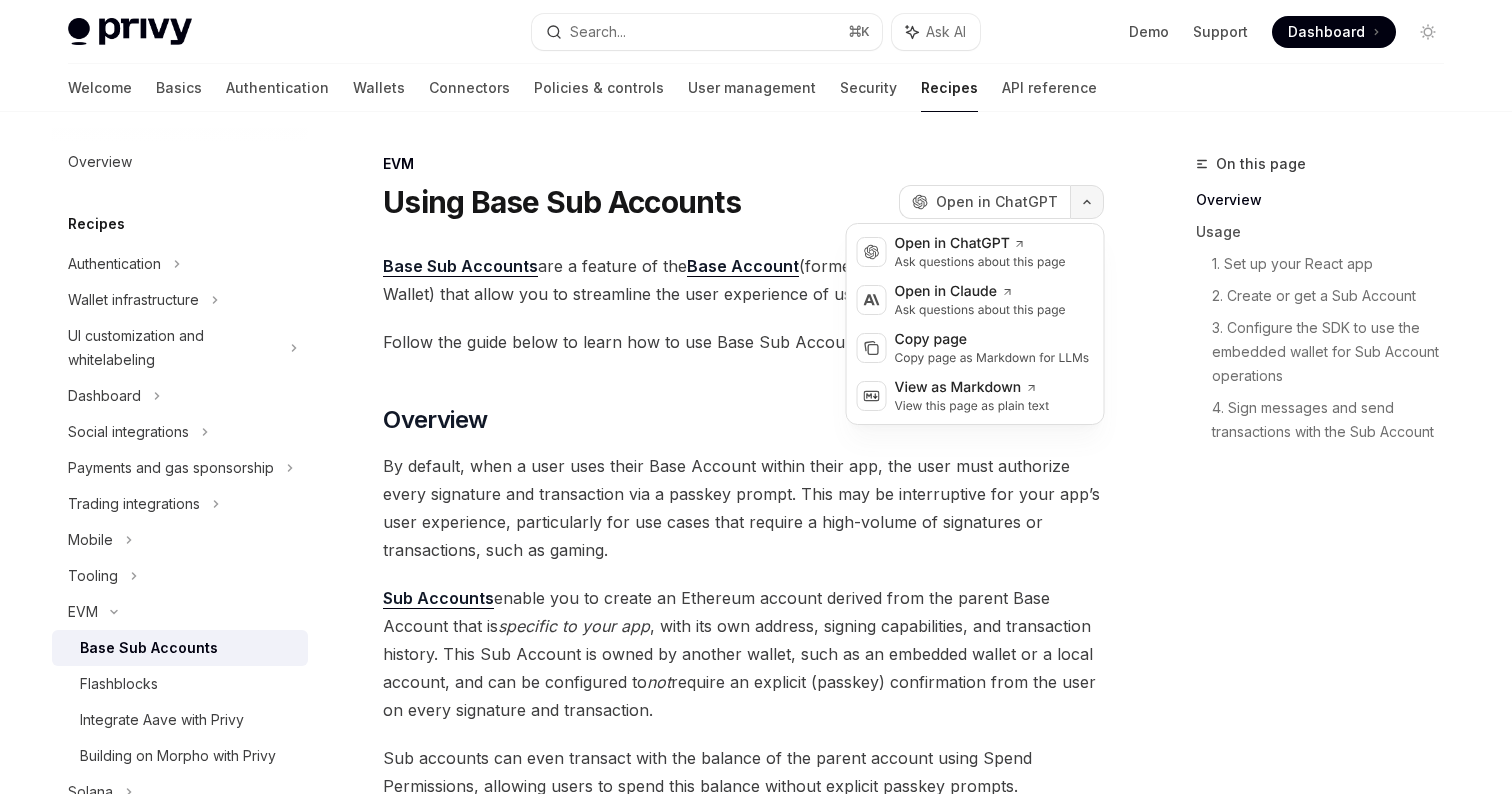 click 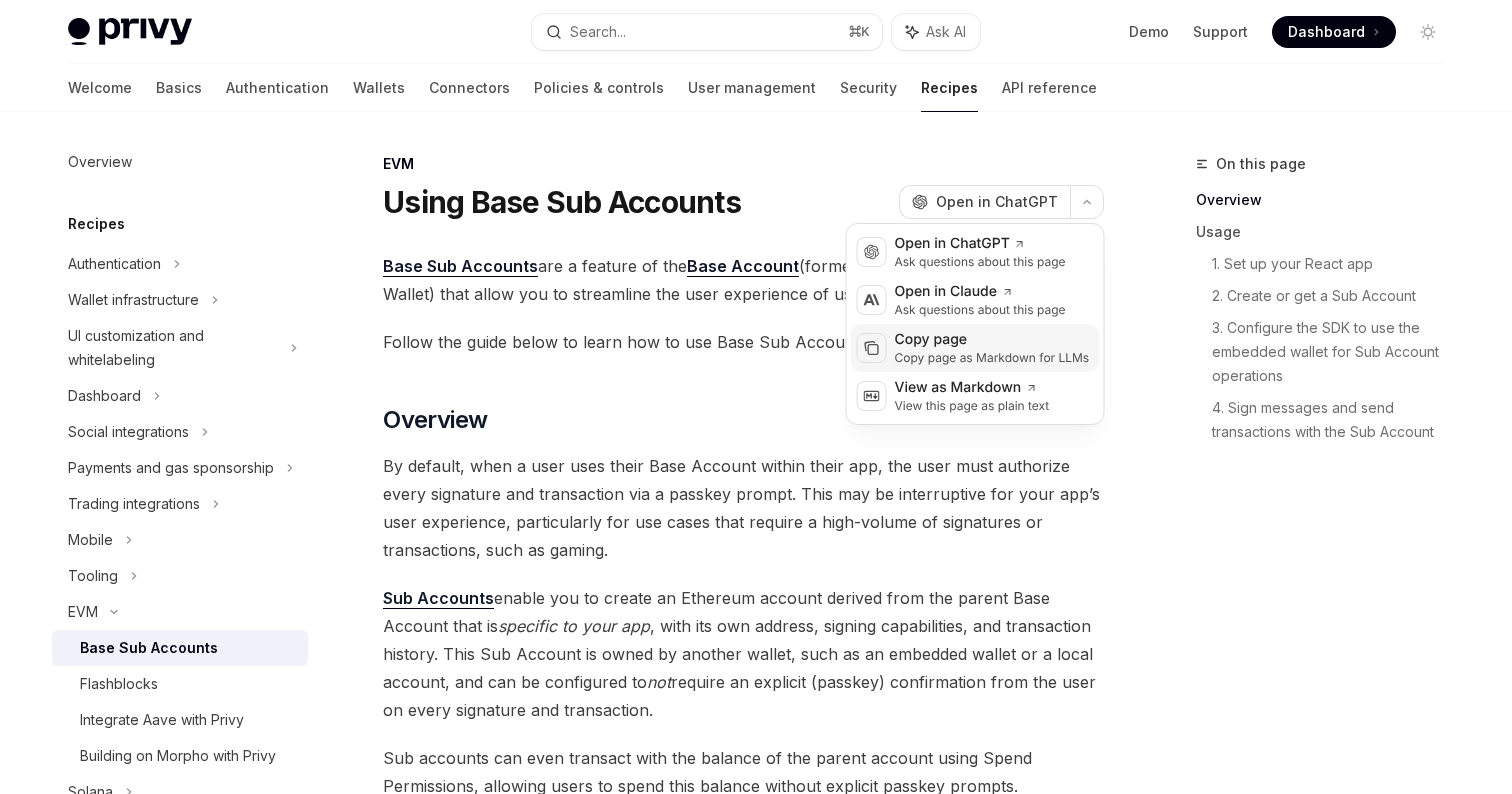 click on "Copy page" at bounding box center (992, 340) 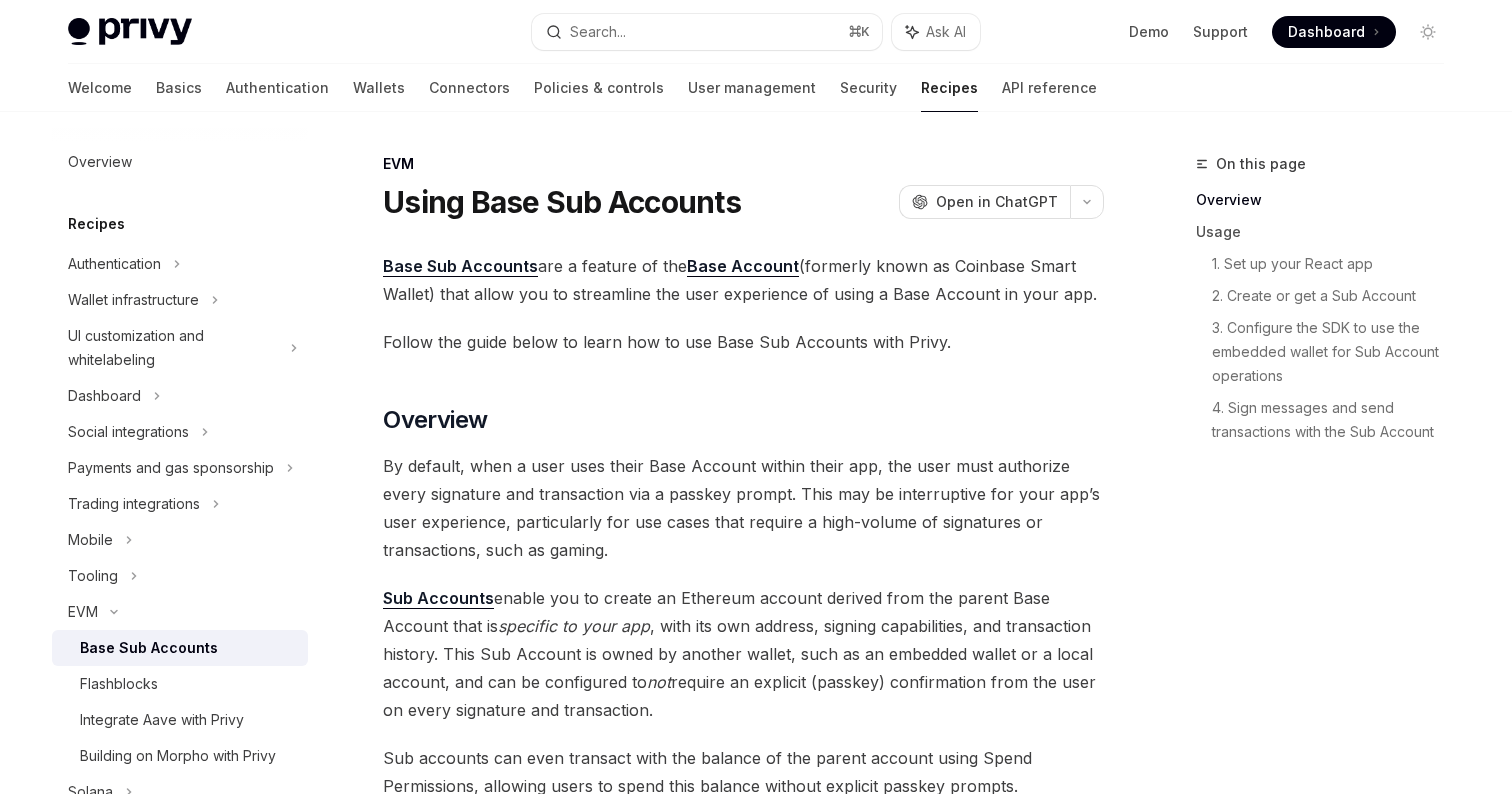 click on "By default, when a user uses their Base Account within their app, the user must authorize every signature and transaction via a passkey prompt. This may be interruptive for your app’s user experience, particularly for use cases that require a high-volume of signatures or transactions, such as gaming." at bounding box center [743, 508] 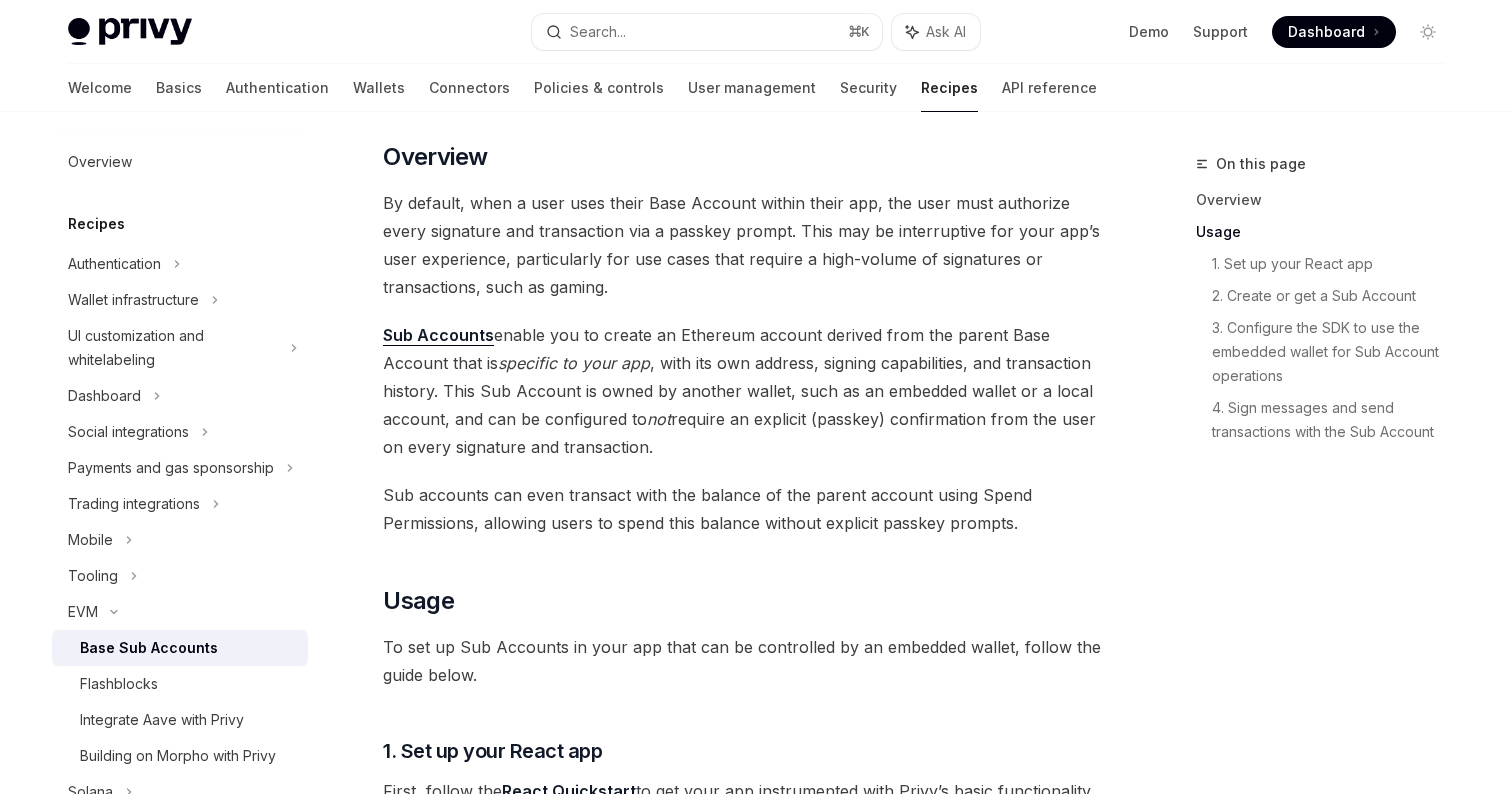 scroll, scrollTop: 31, scrollLeft: 0, axis: vertical 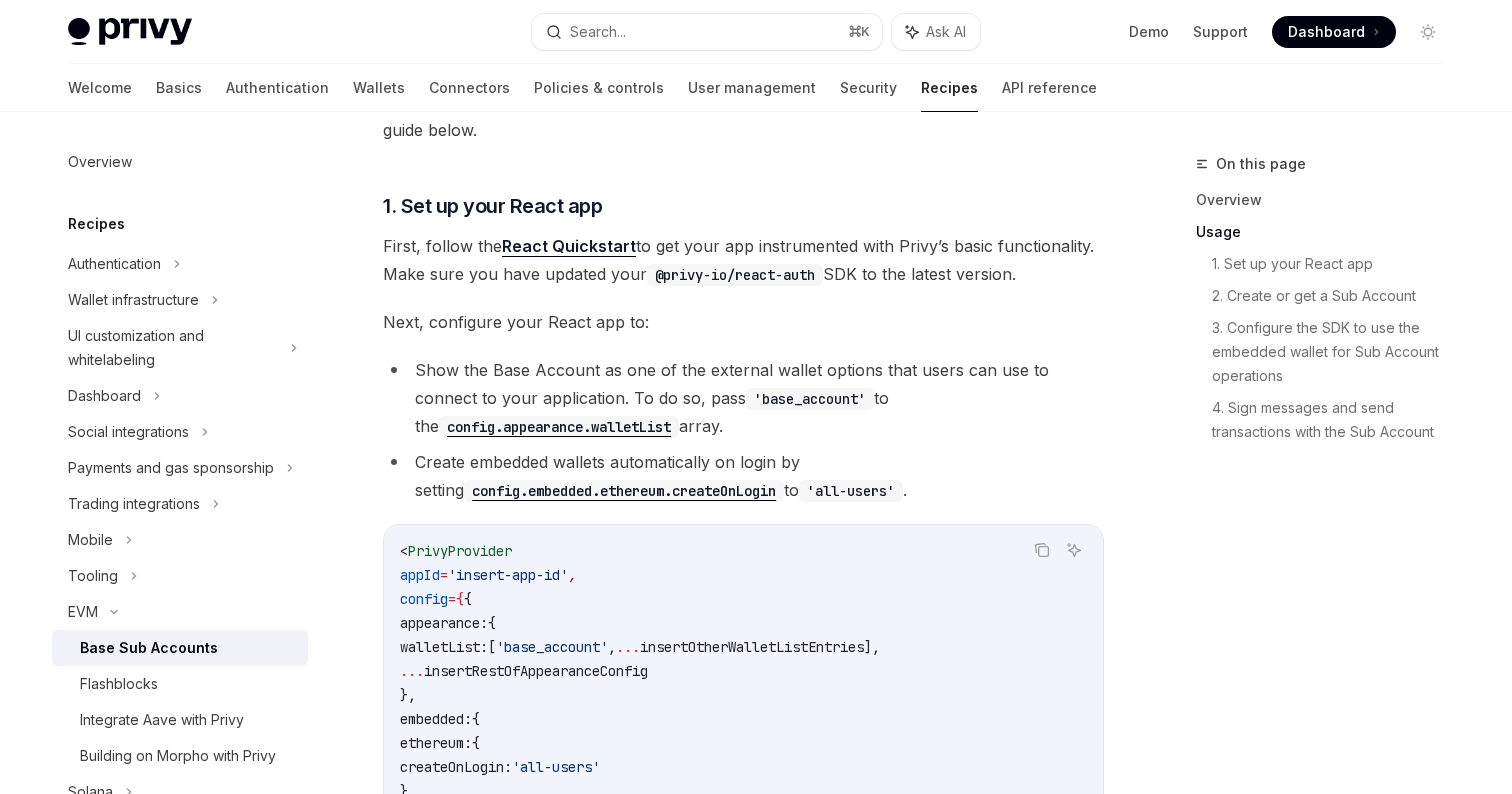click on "Create embedded wallets automatically on login by setting  config.embedded.ethereum.createOnLogin  to  'all-users' ." at bounding box center [743, 476] 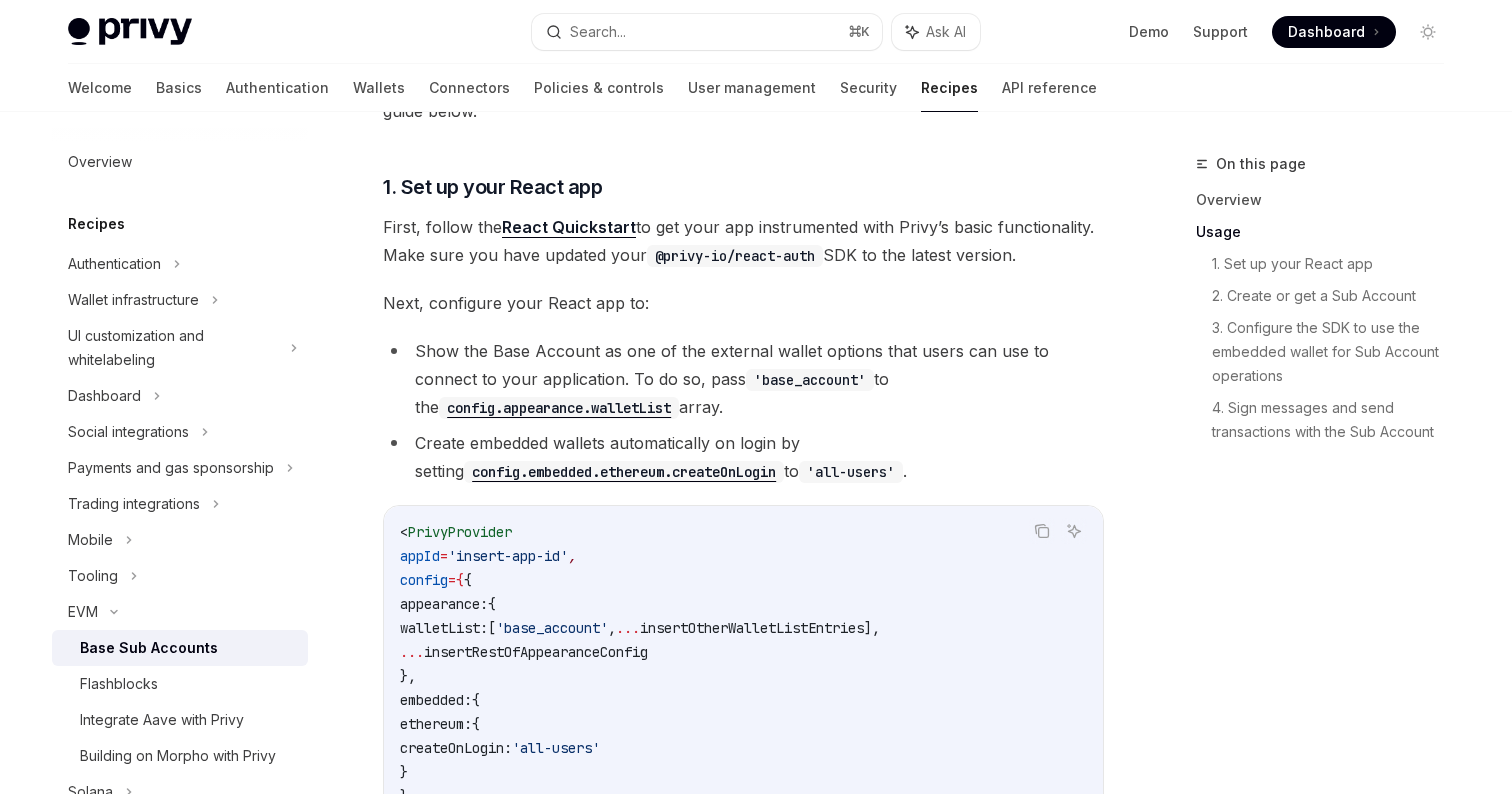 click on "config.embedded.ethereum.createOnLogin" at bounding box center [624, 472] 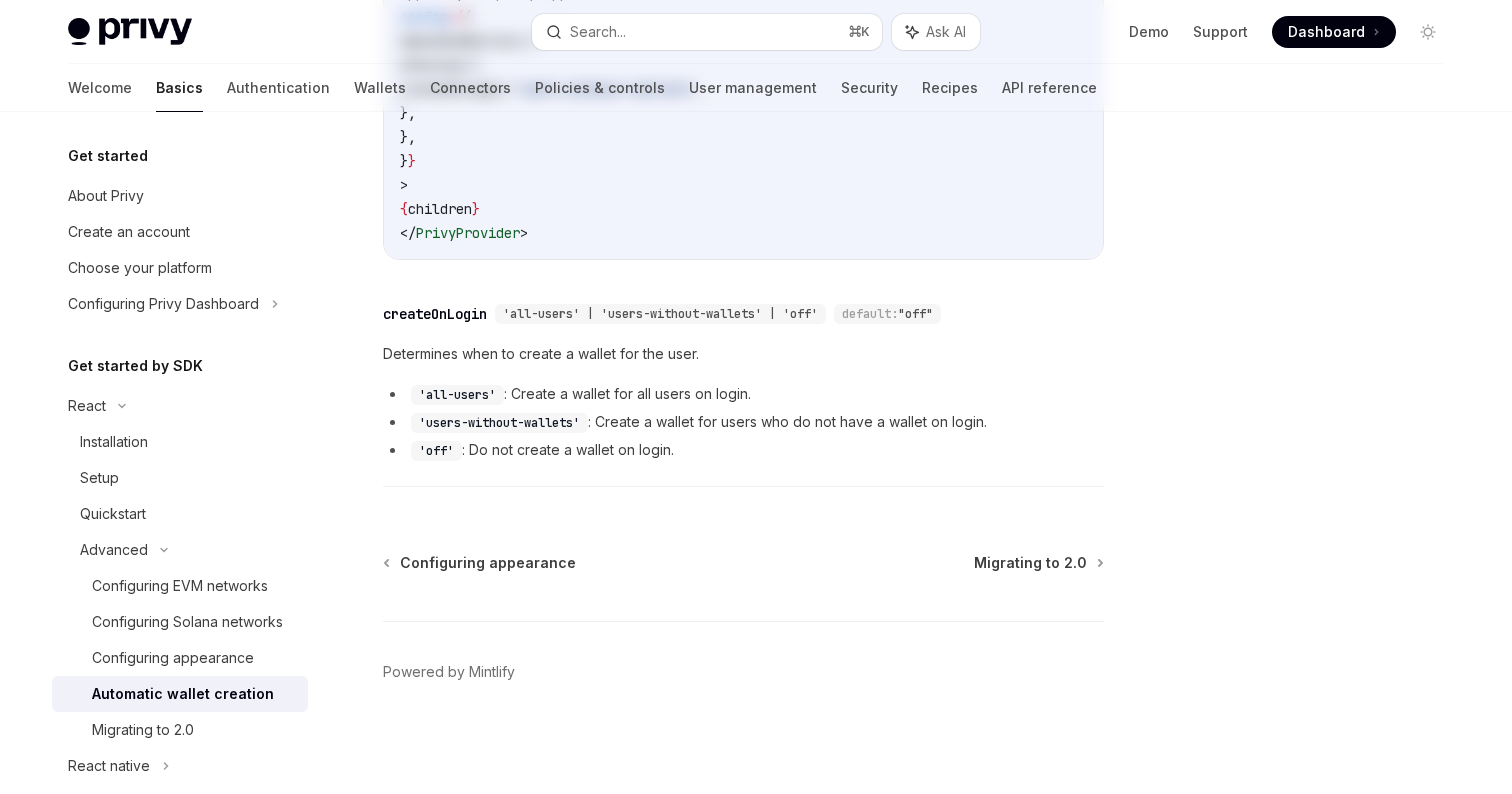 scroll, scrollTop: 0, scrollLeft: 0, axis: both 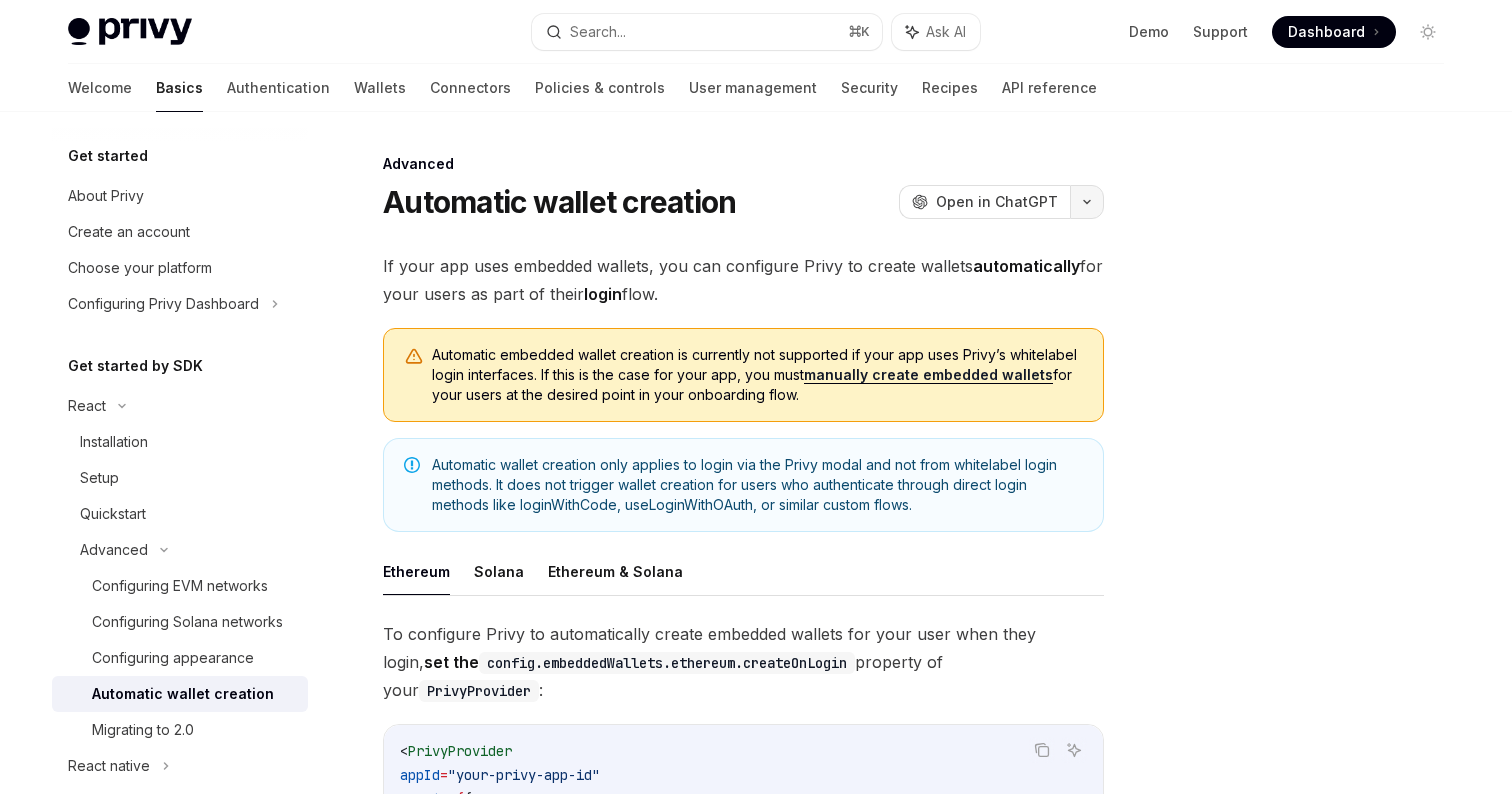 click at bounding box center (1087, 202) 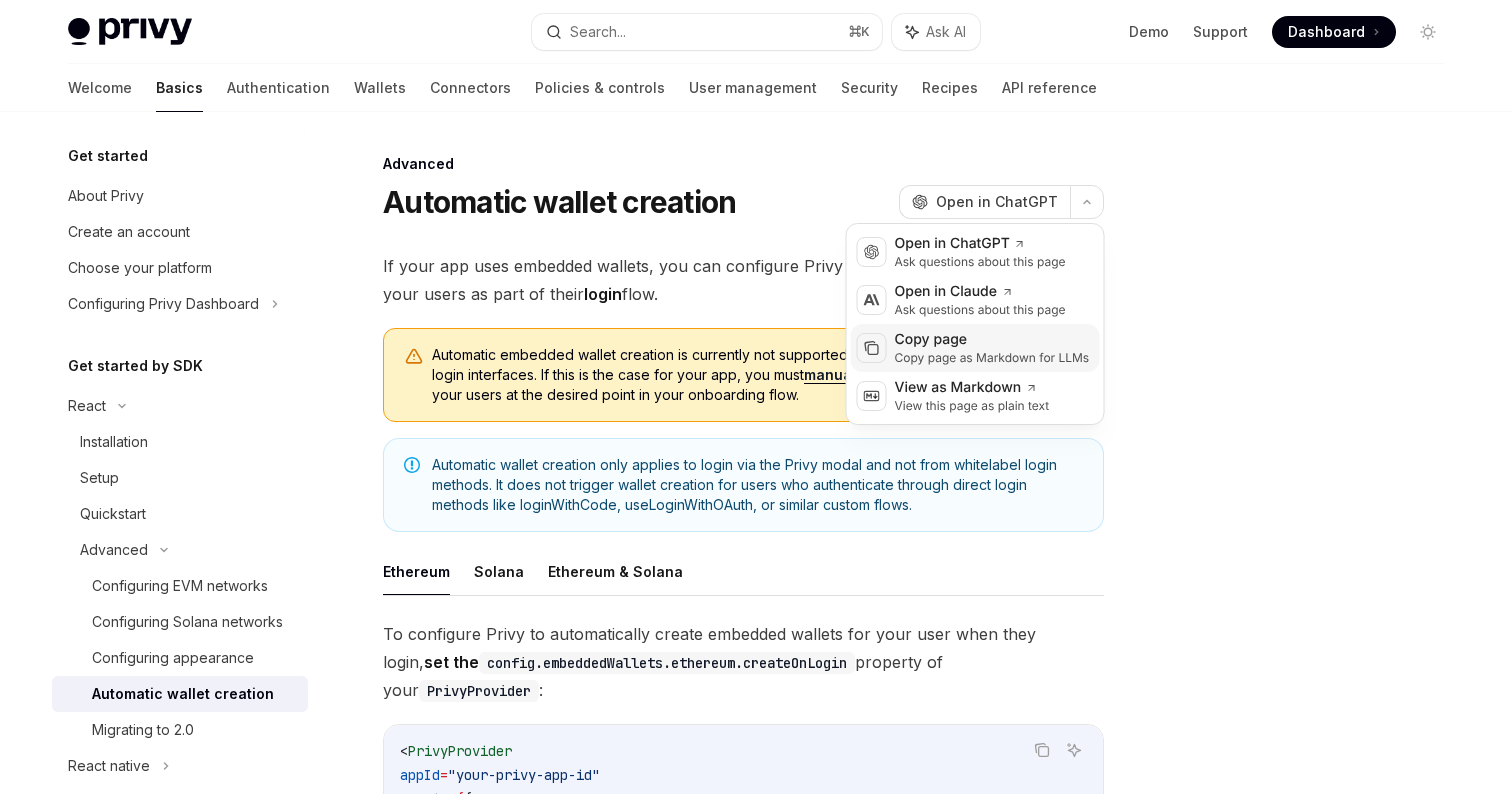 click on "Copy page as Markdown for LLMs" at bounding box center [992, 358] 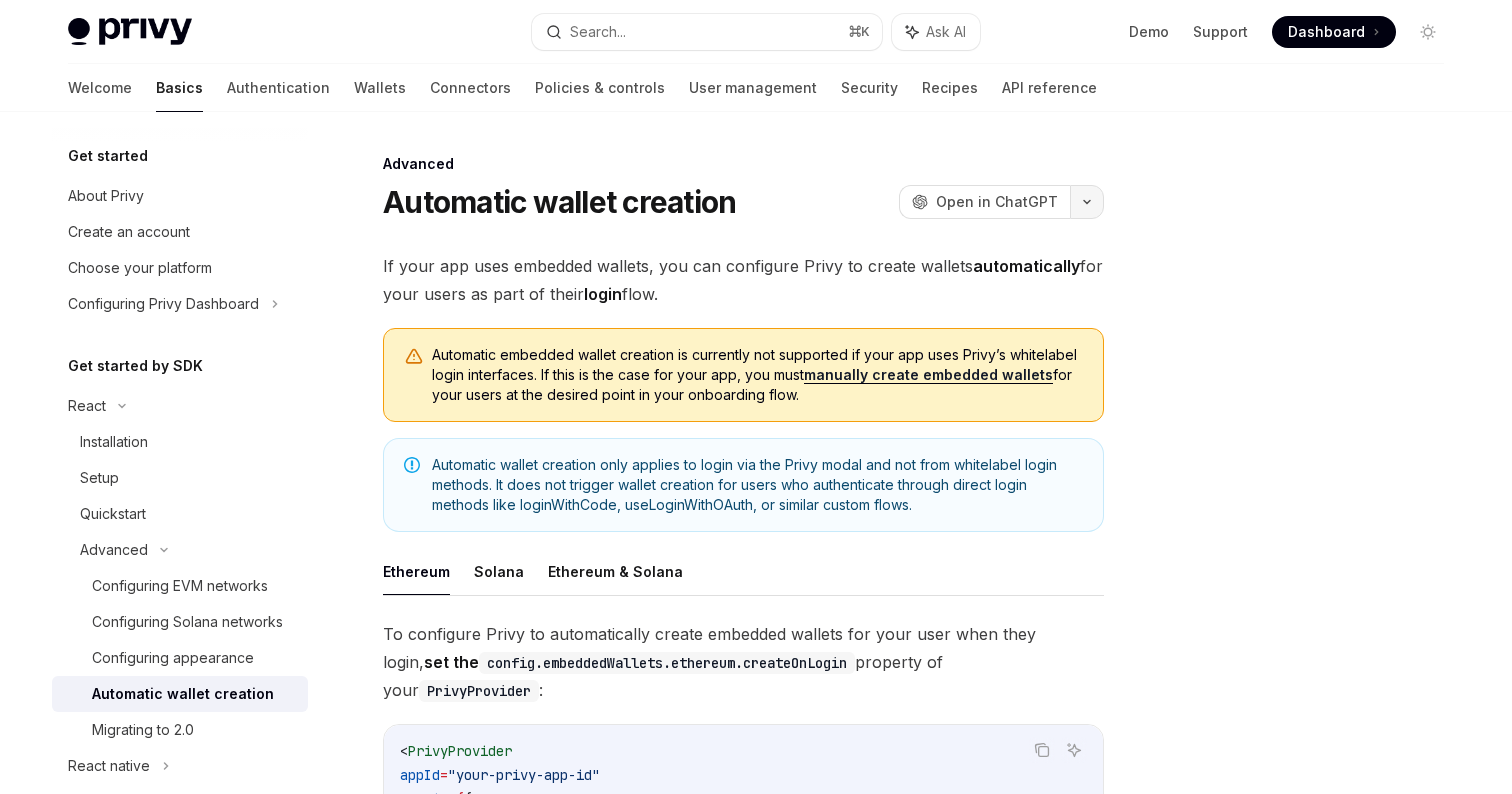 click at bounding box center [1087, 202] 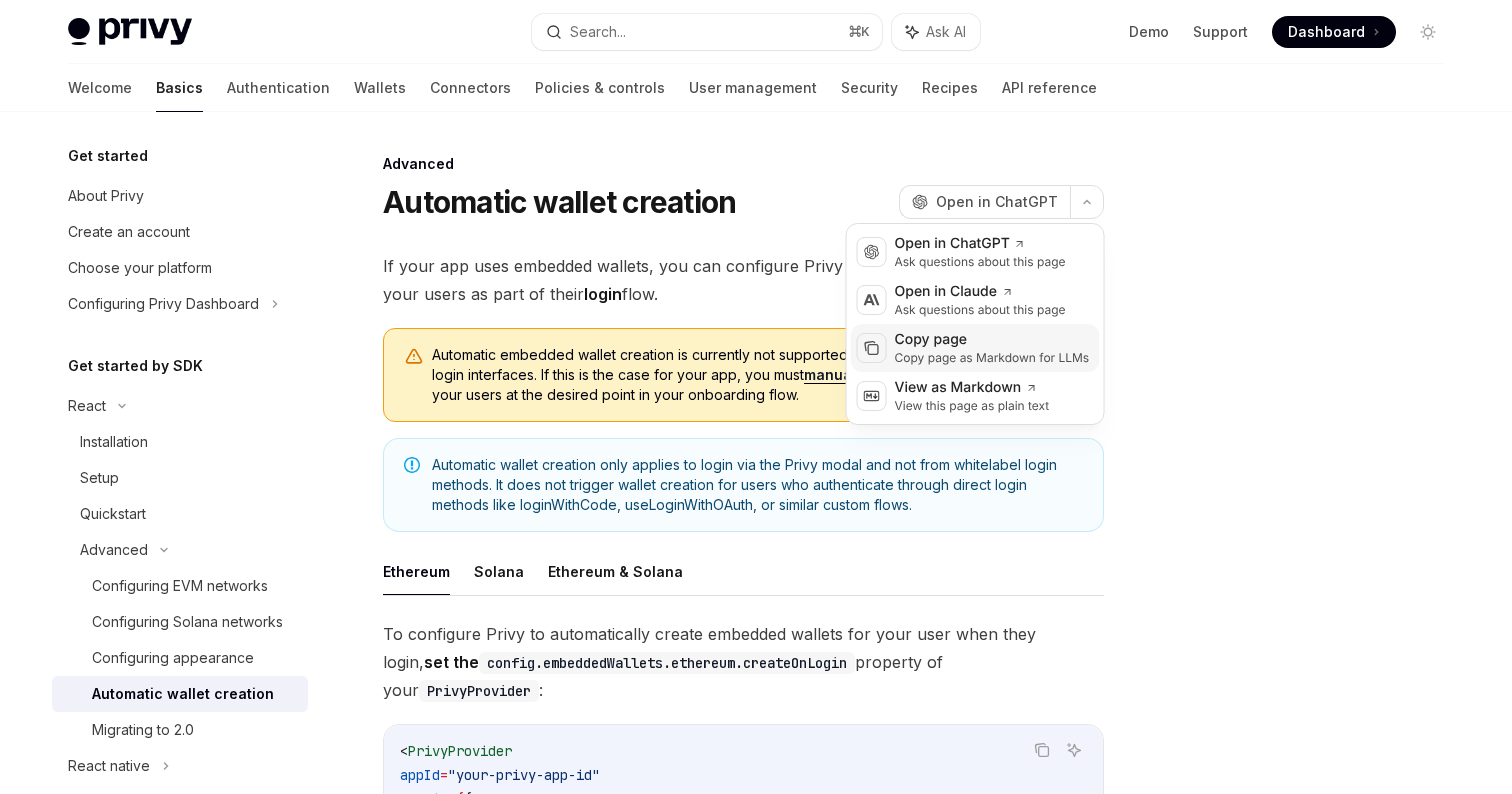 click on "Copy page" at bounding box center (992, 340) 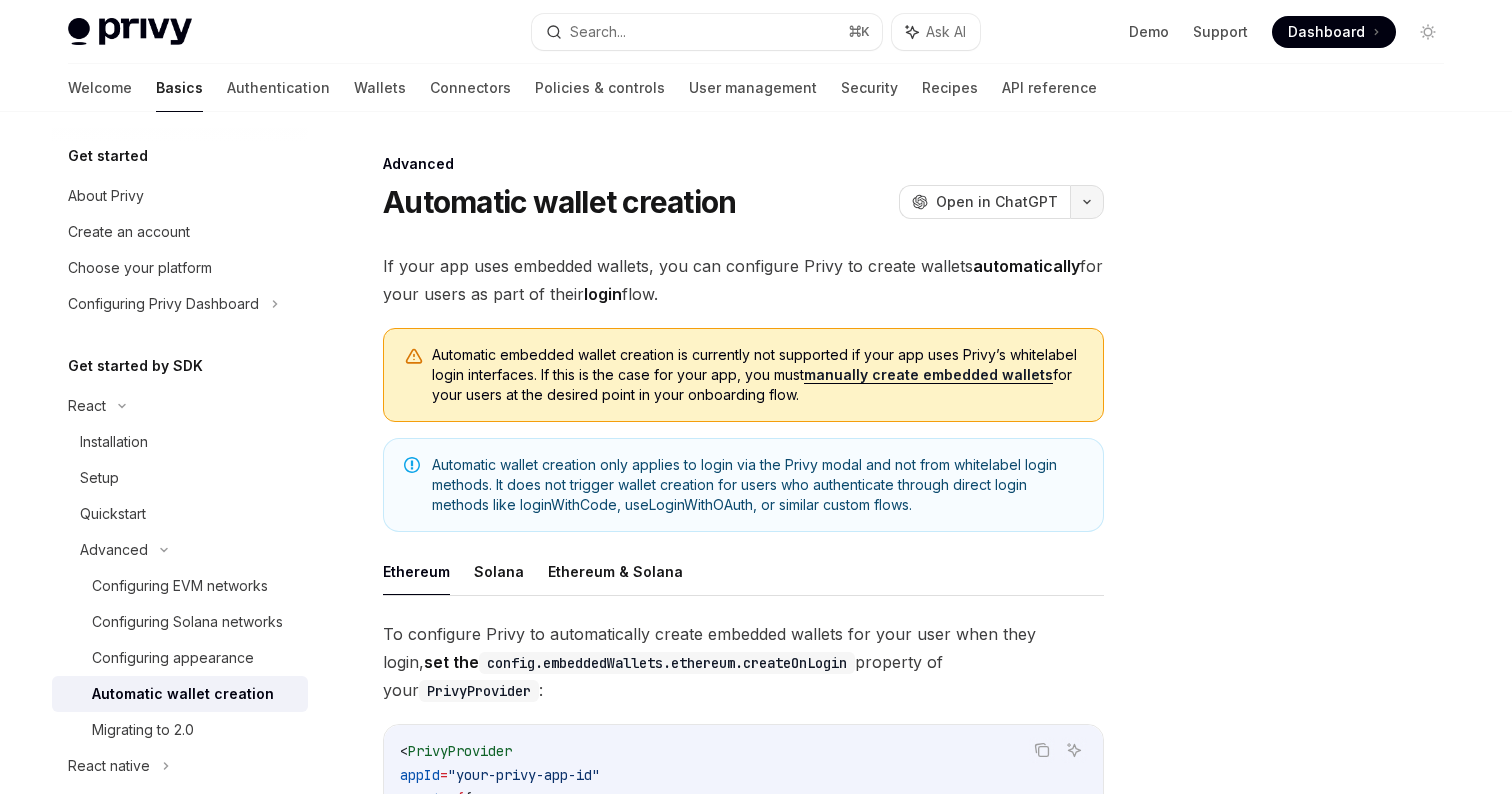 click 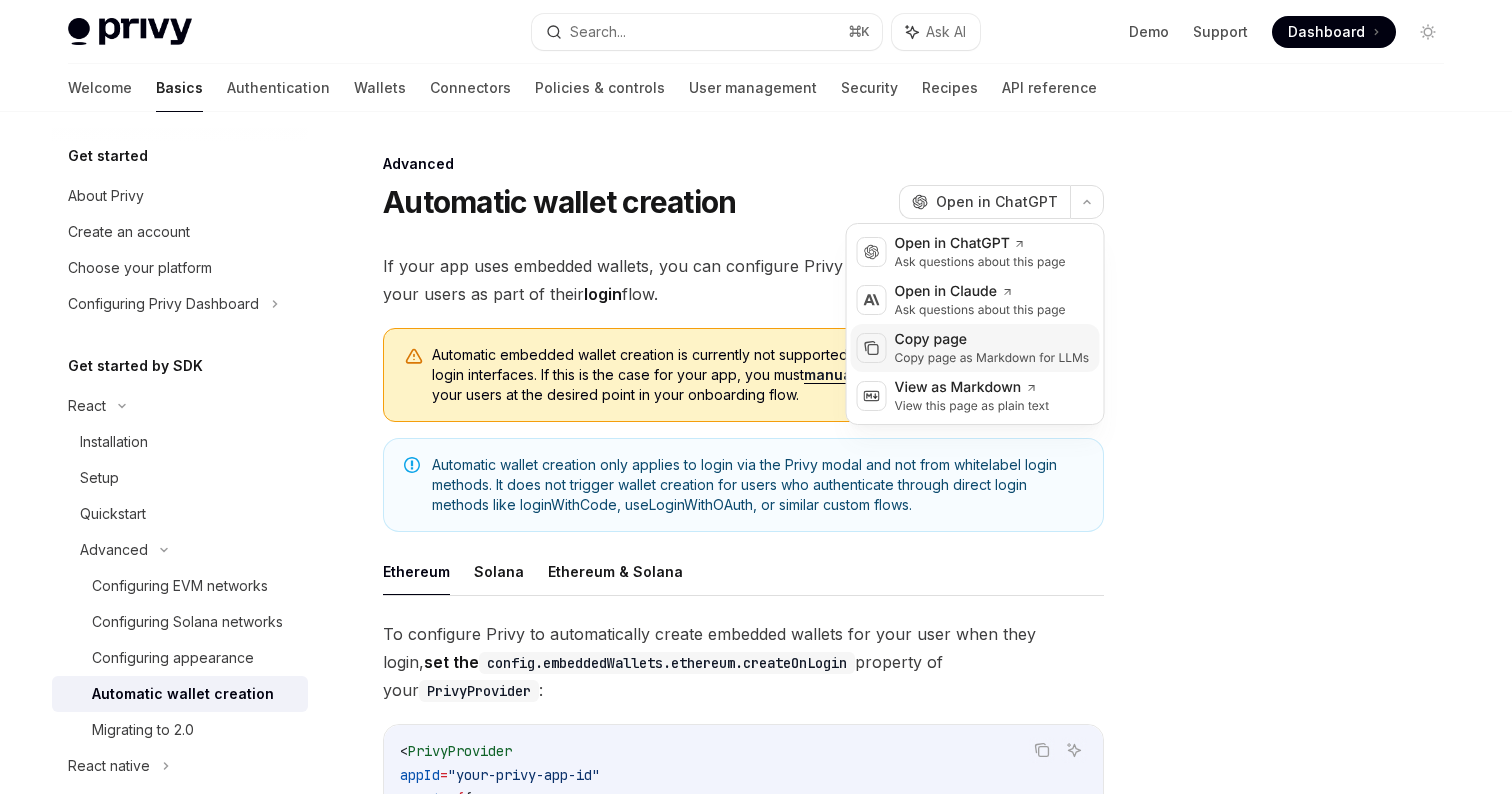 click on "Copy page" at bounding box center [992, 340] 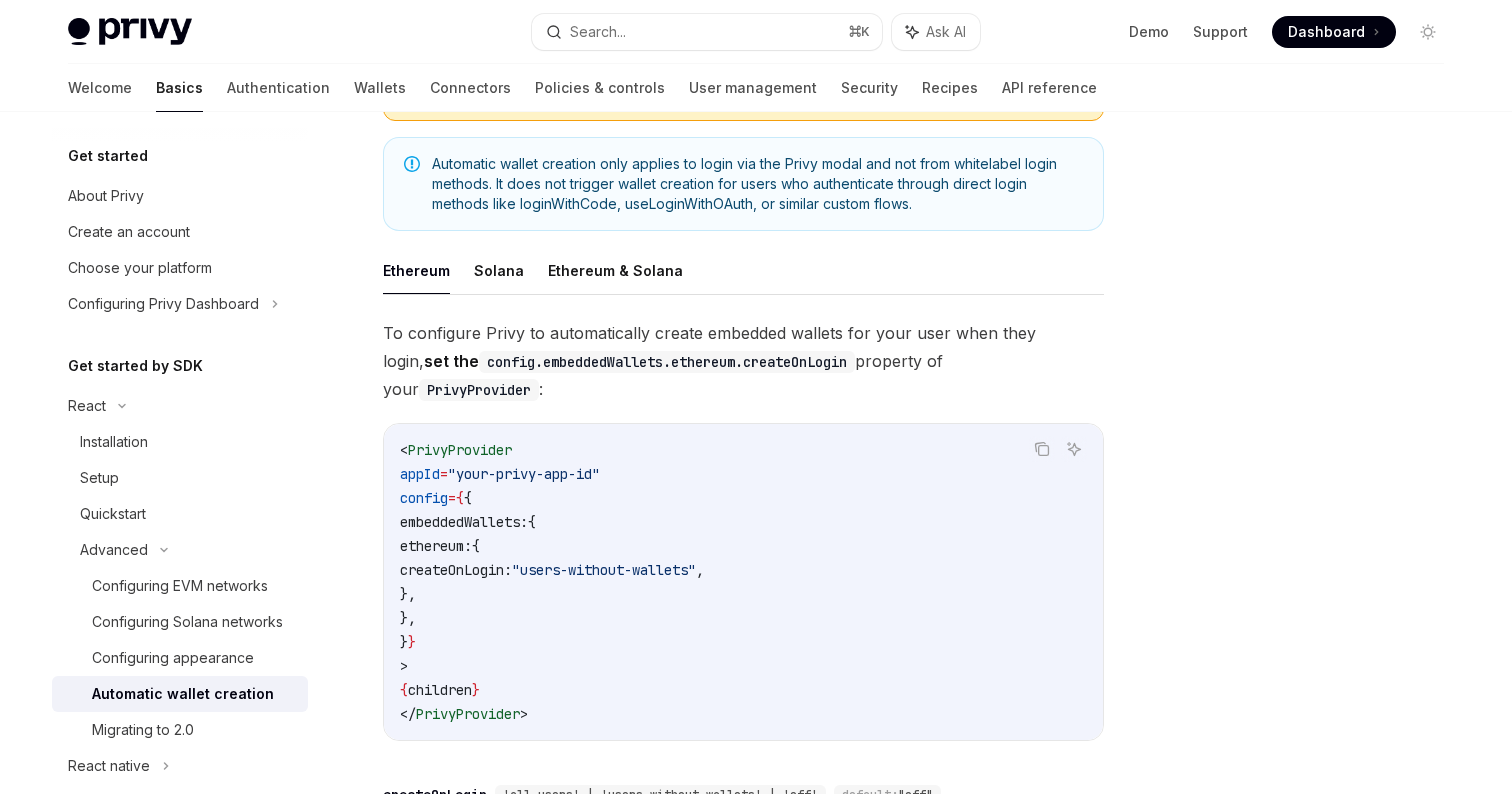 scroll, scrollTop: 553, scrollLeft: 0, axis: vertical 